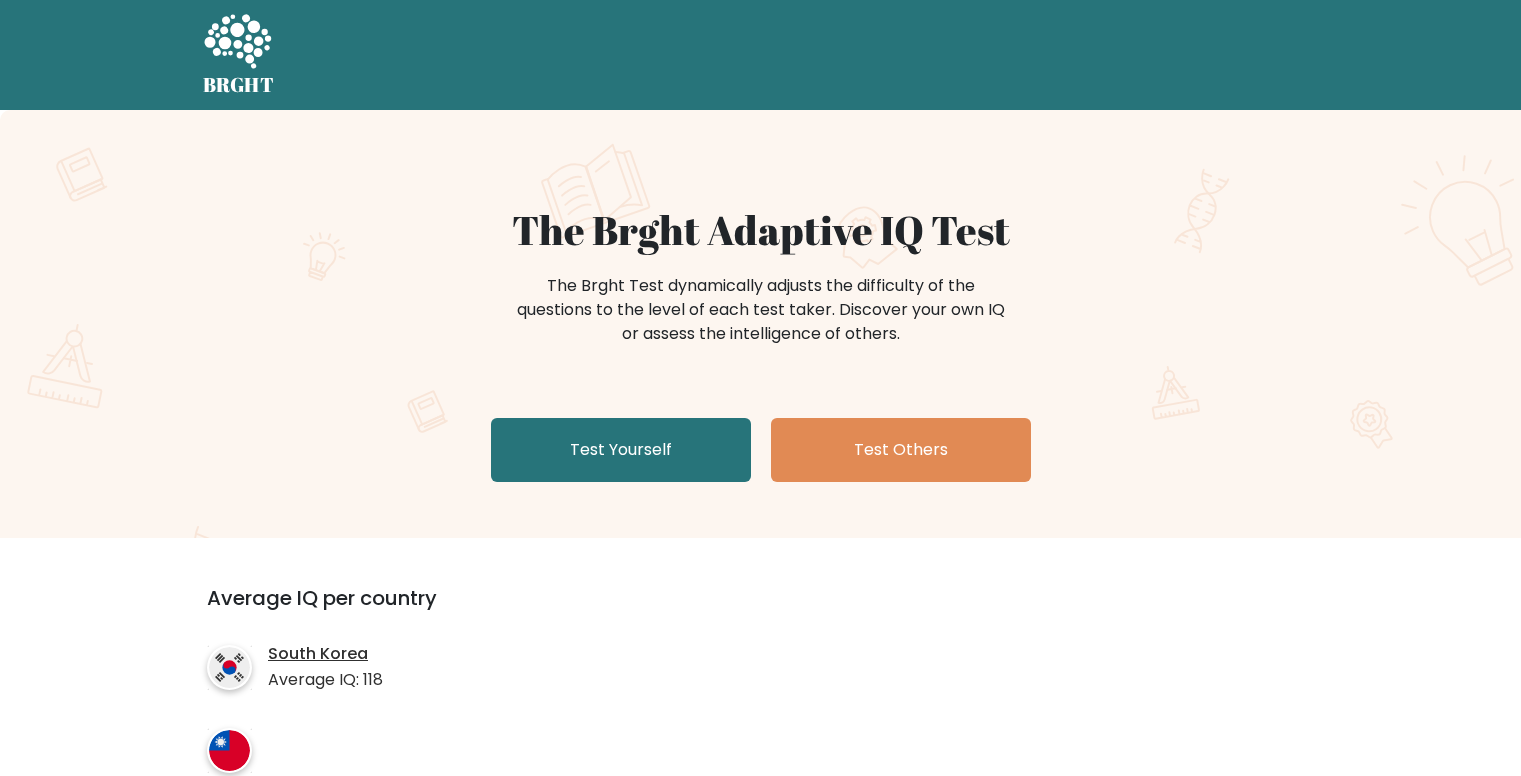 scroll, scrollTop: 0, scrollLeft: 0, axis: both 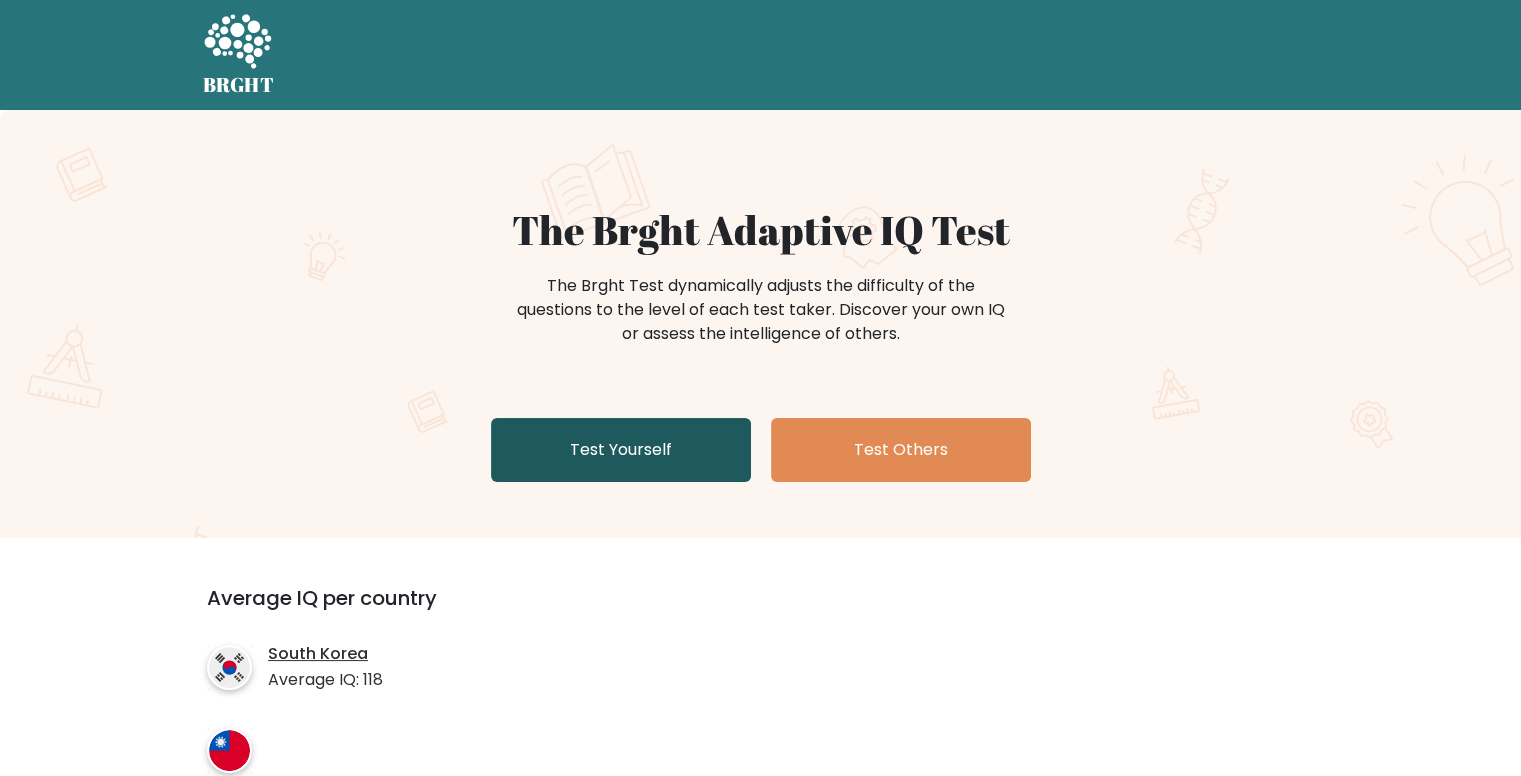 click on "Test Yourself" at bounding box center (621, 450) 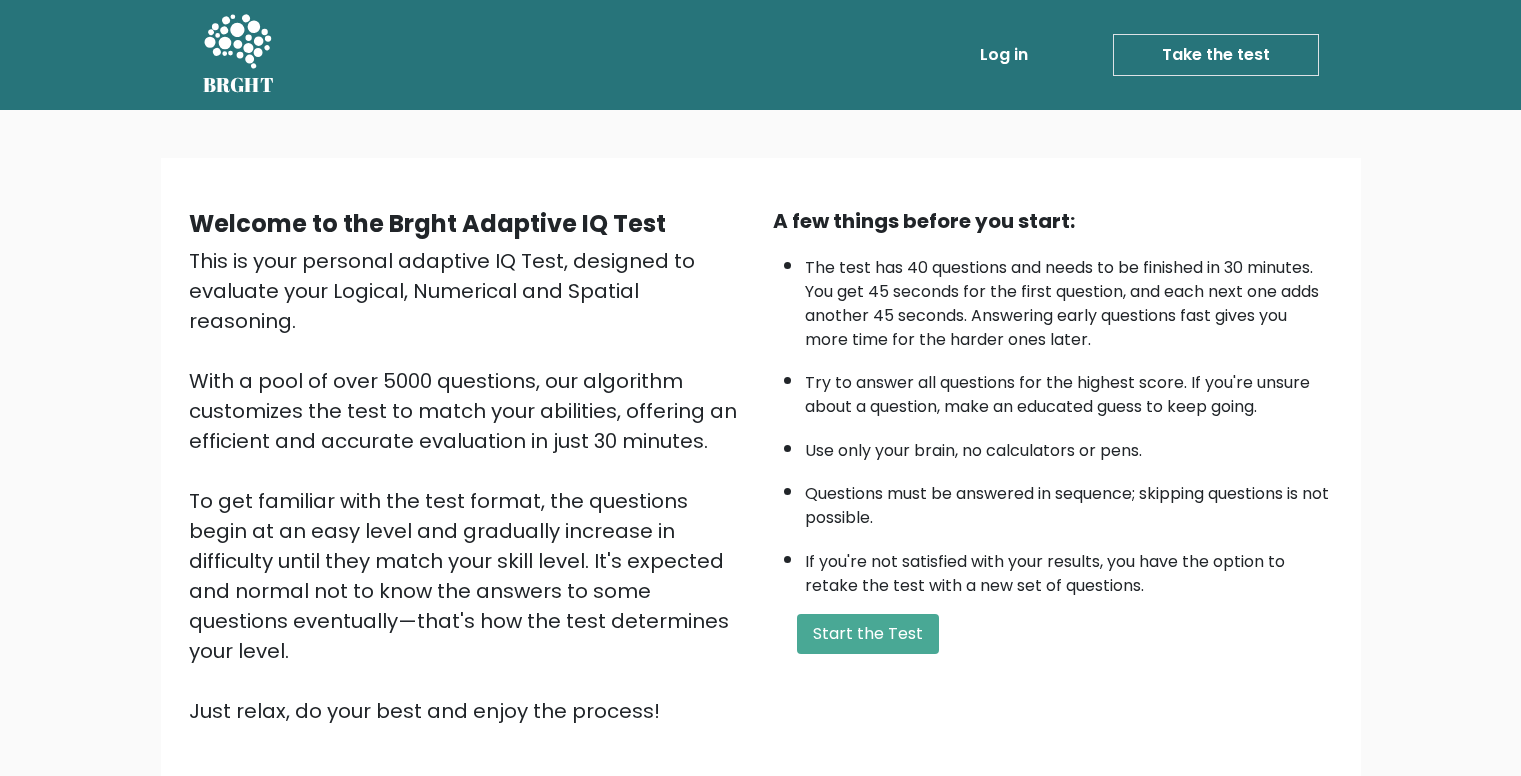 scroll, scrollTop: 0, scrollLeft: 0, axis: both 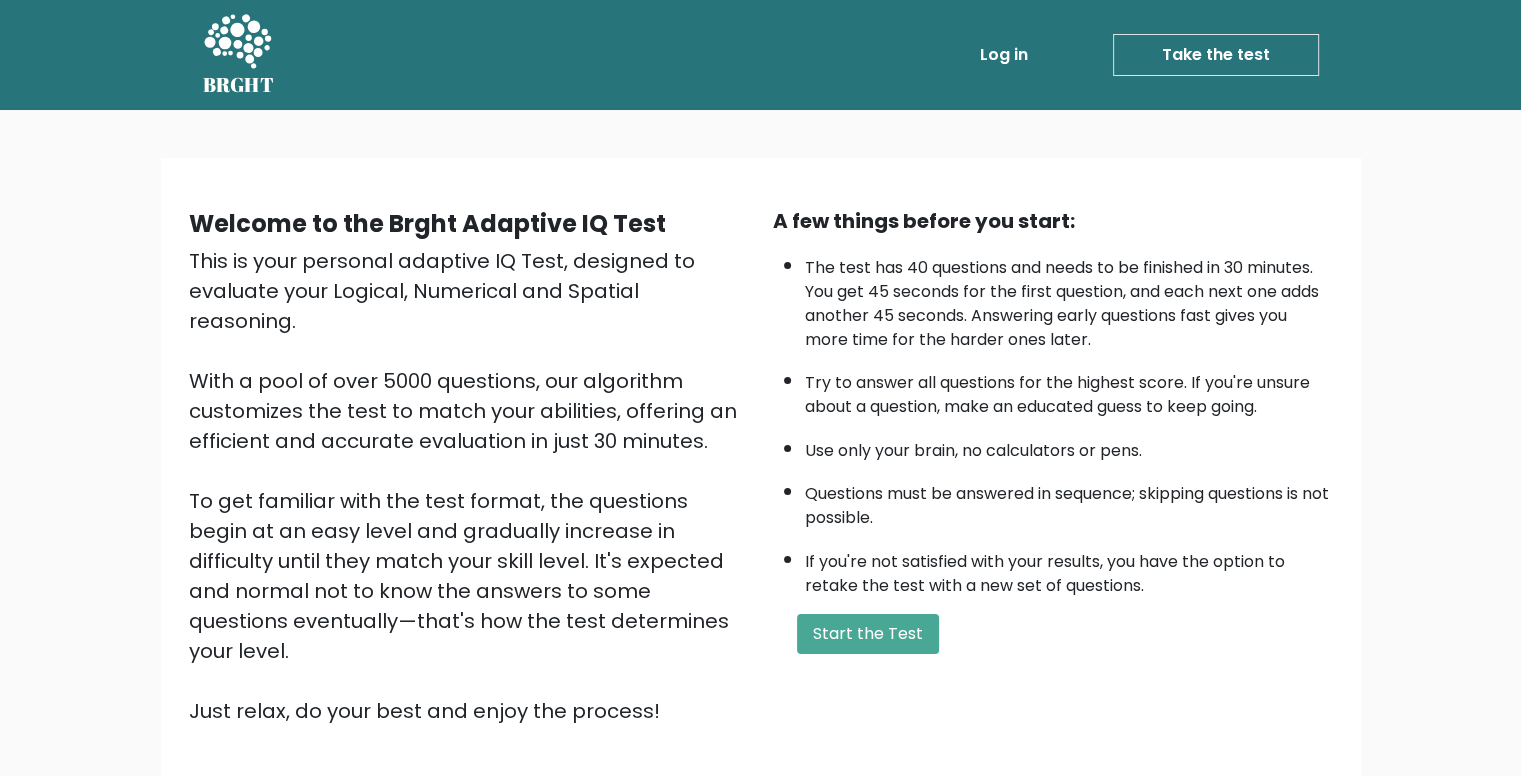 click on "Start the Test" at bounding box center (868, 634) 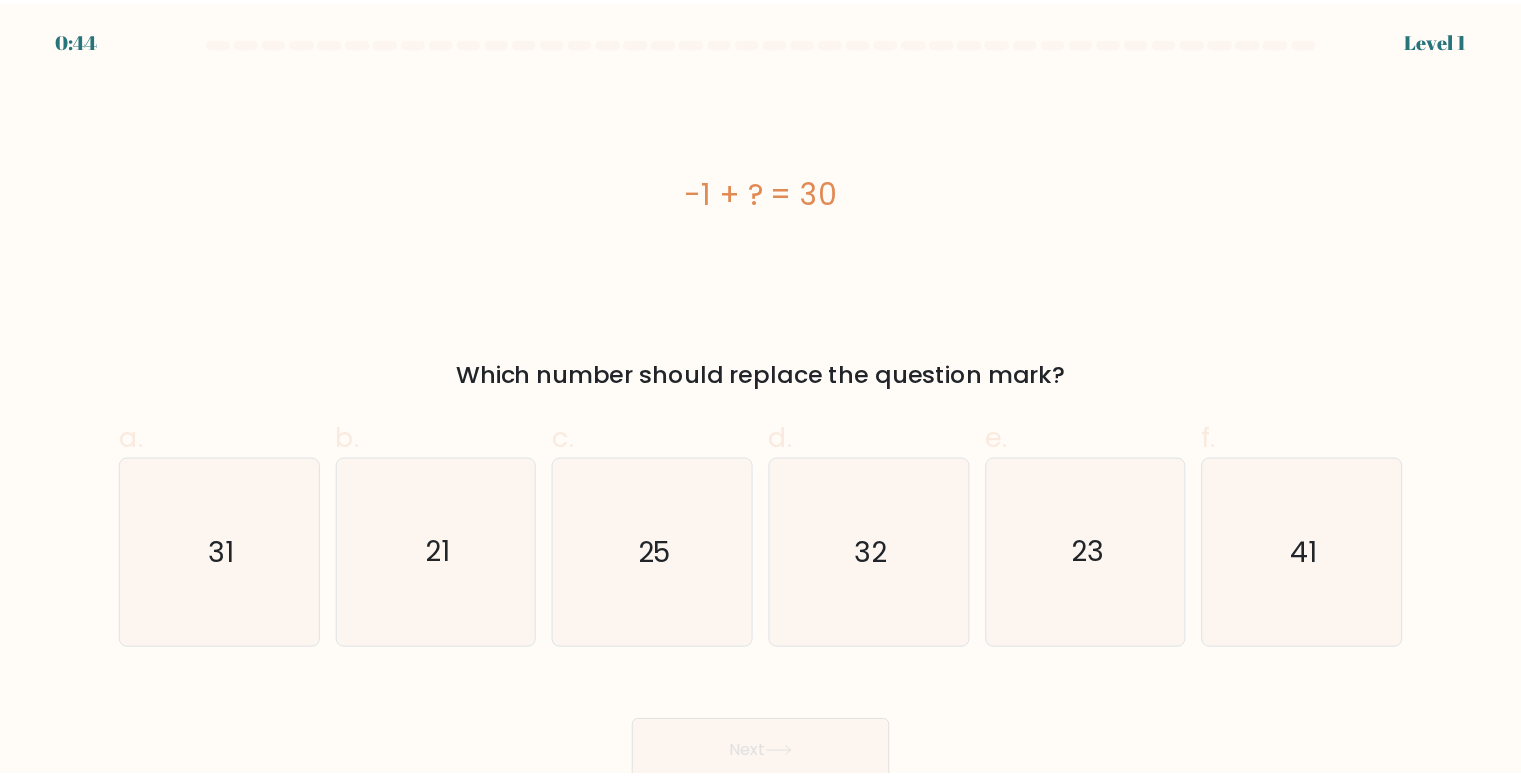 scroll, scrollTop: 0, scrollLeft: 0, axis: both 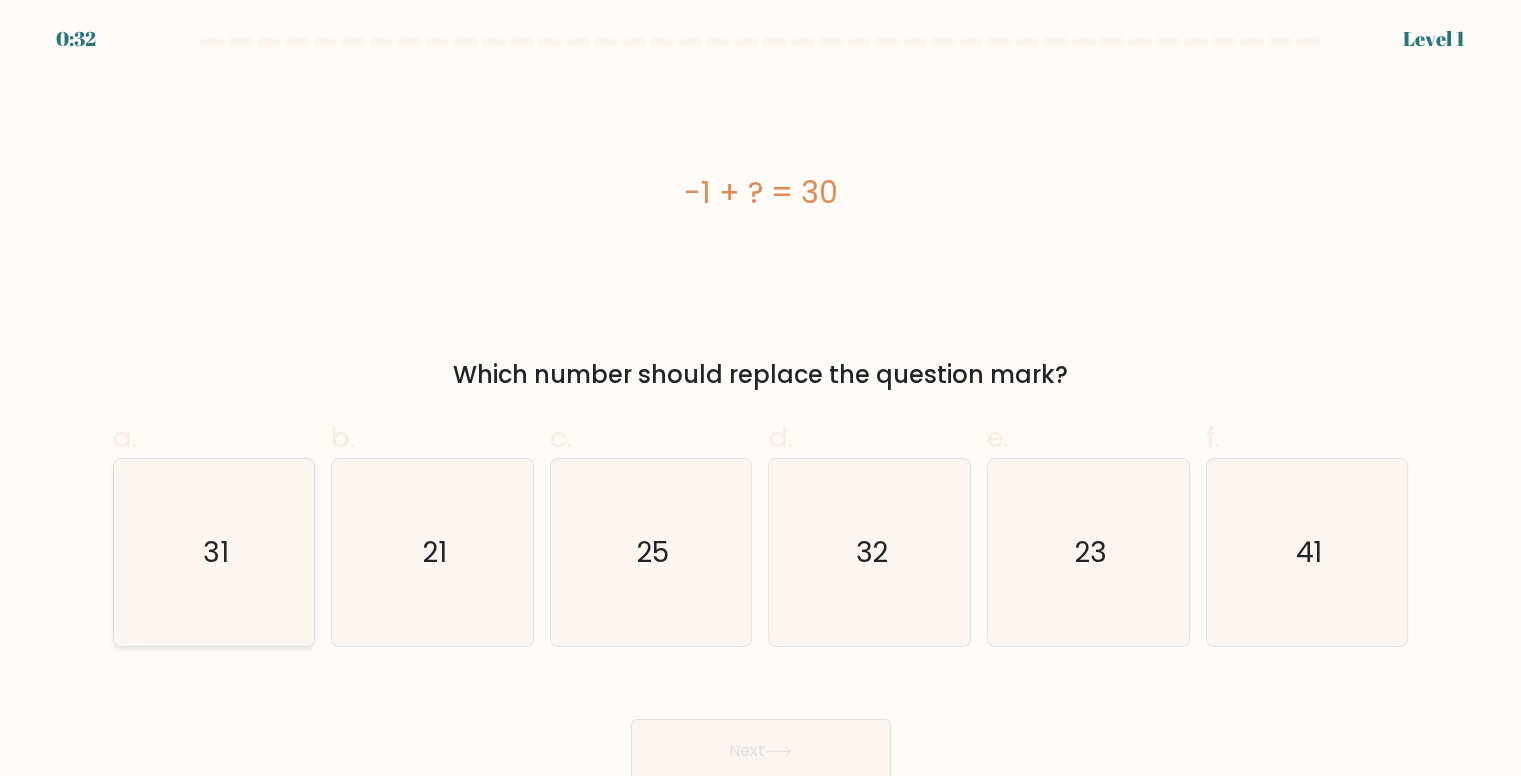 click on "31" 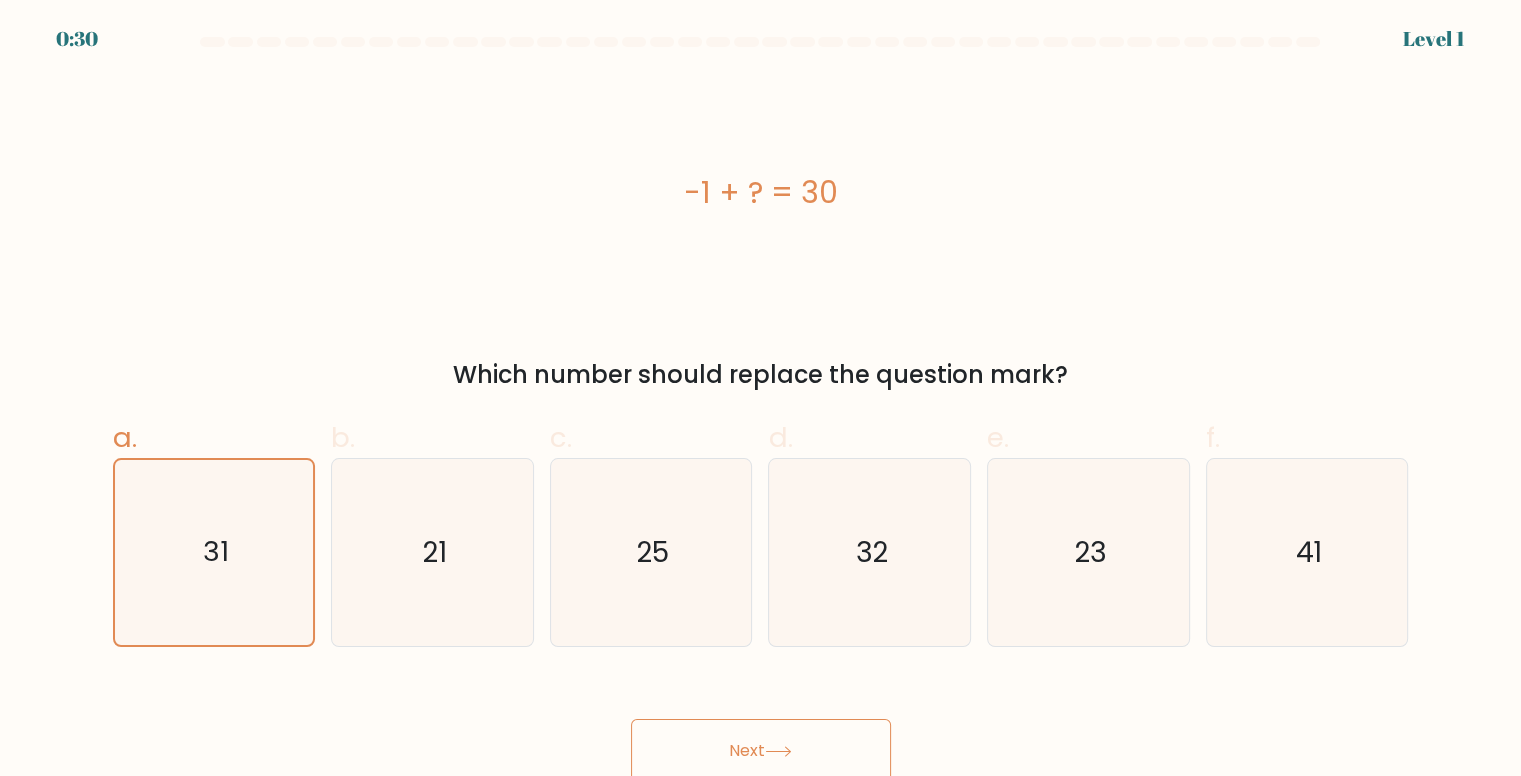 click on "Next" at bounding box center [761, 751] 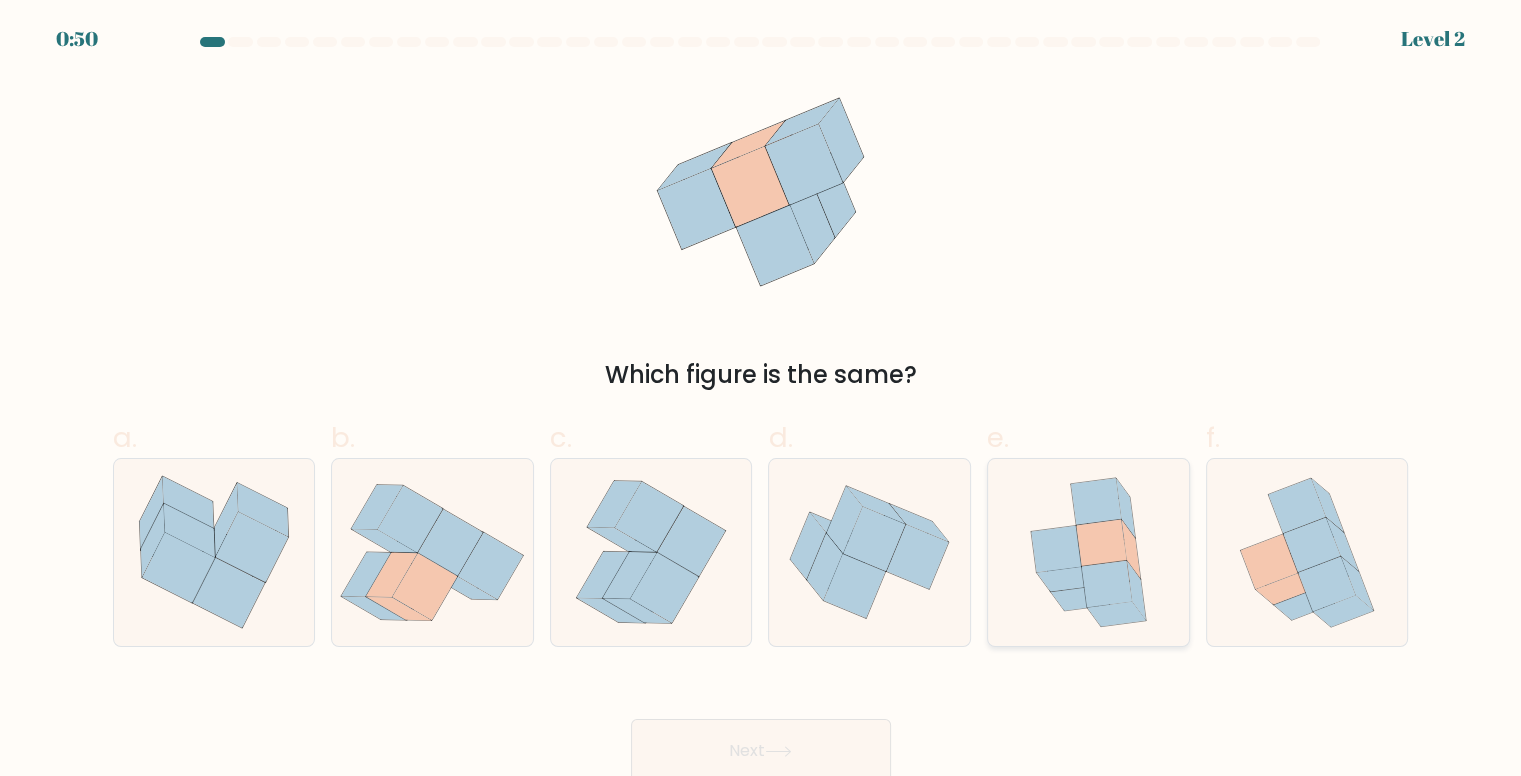click 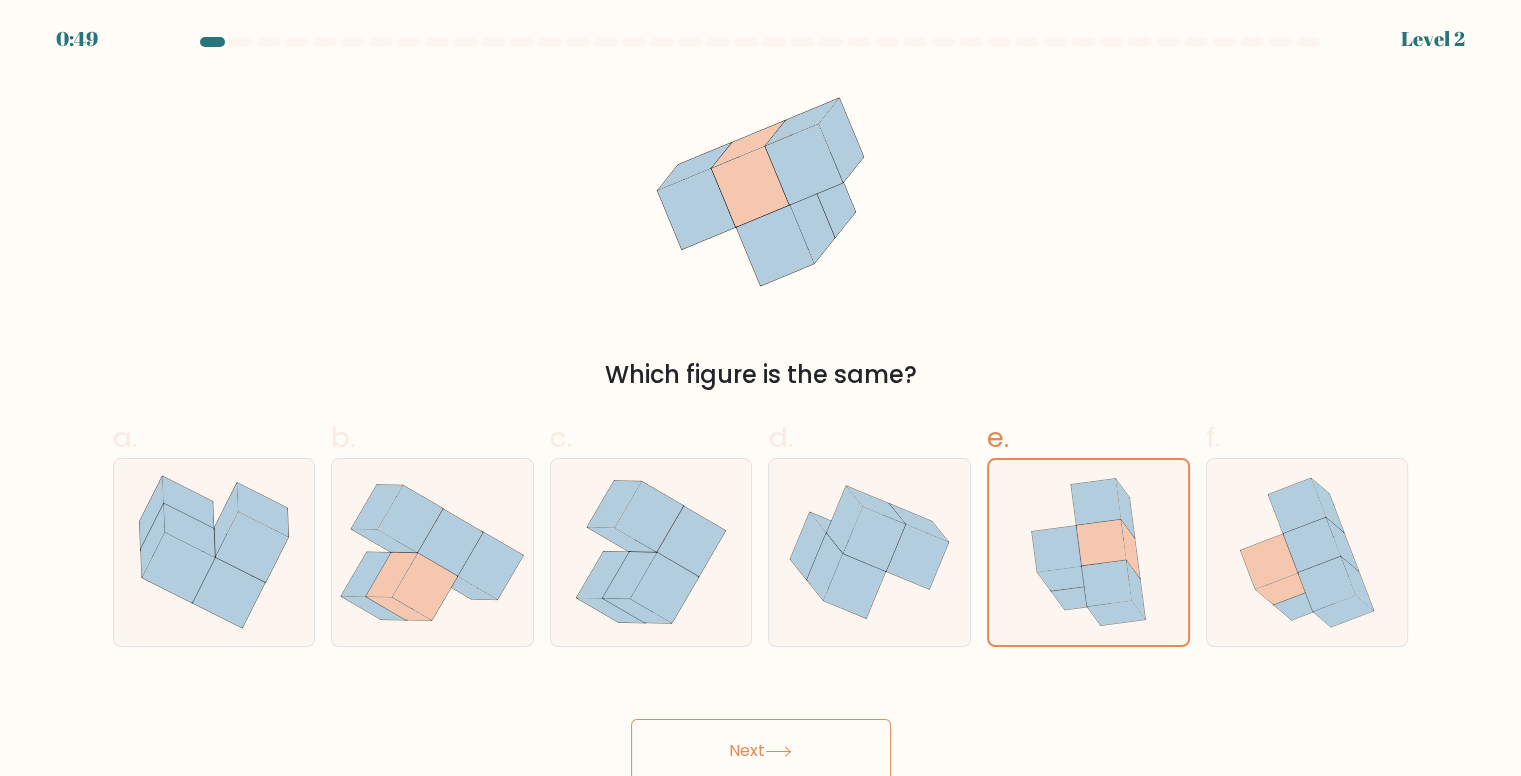 click on "Next" at bounding box center (761, 751) 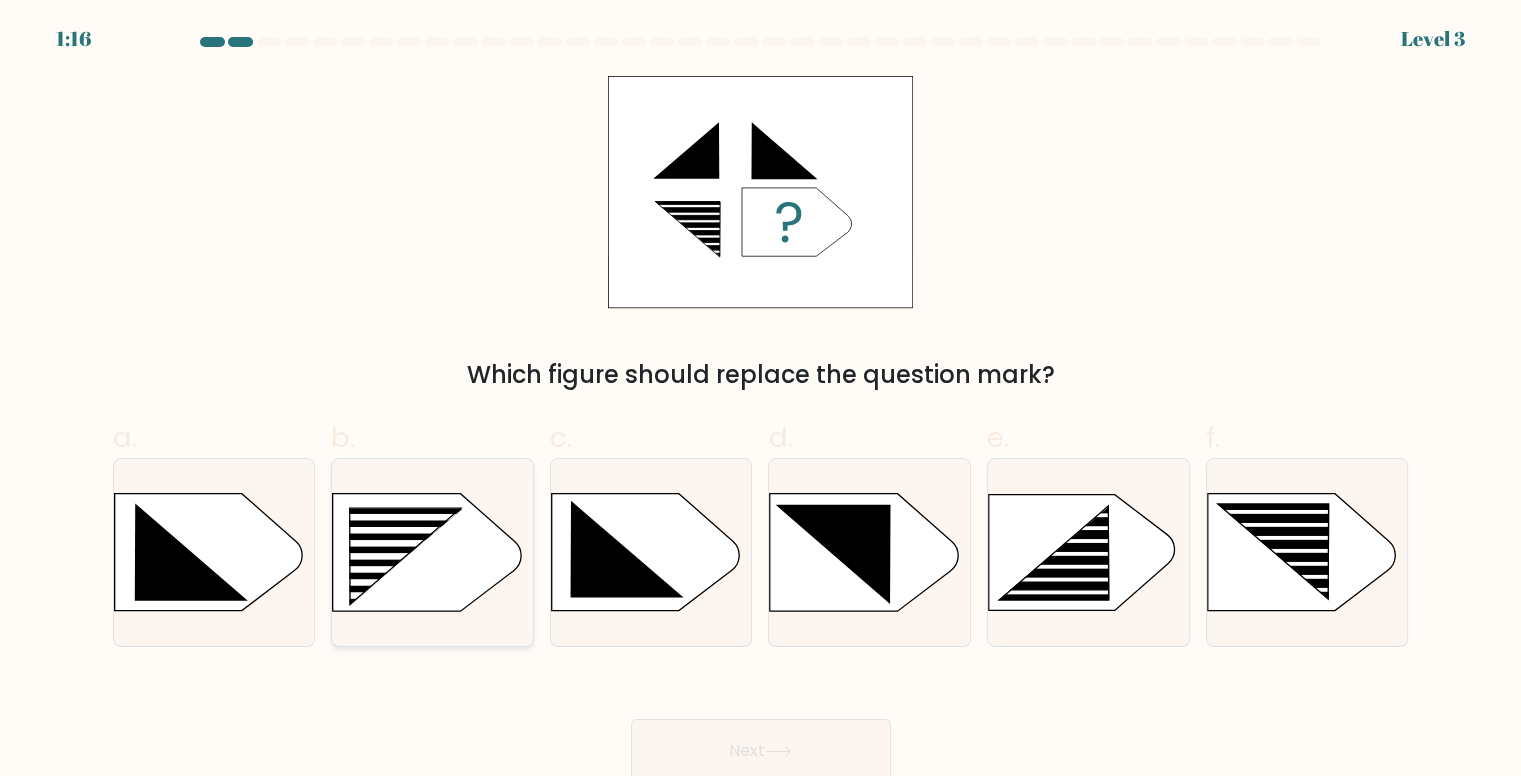 click 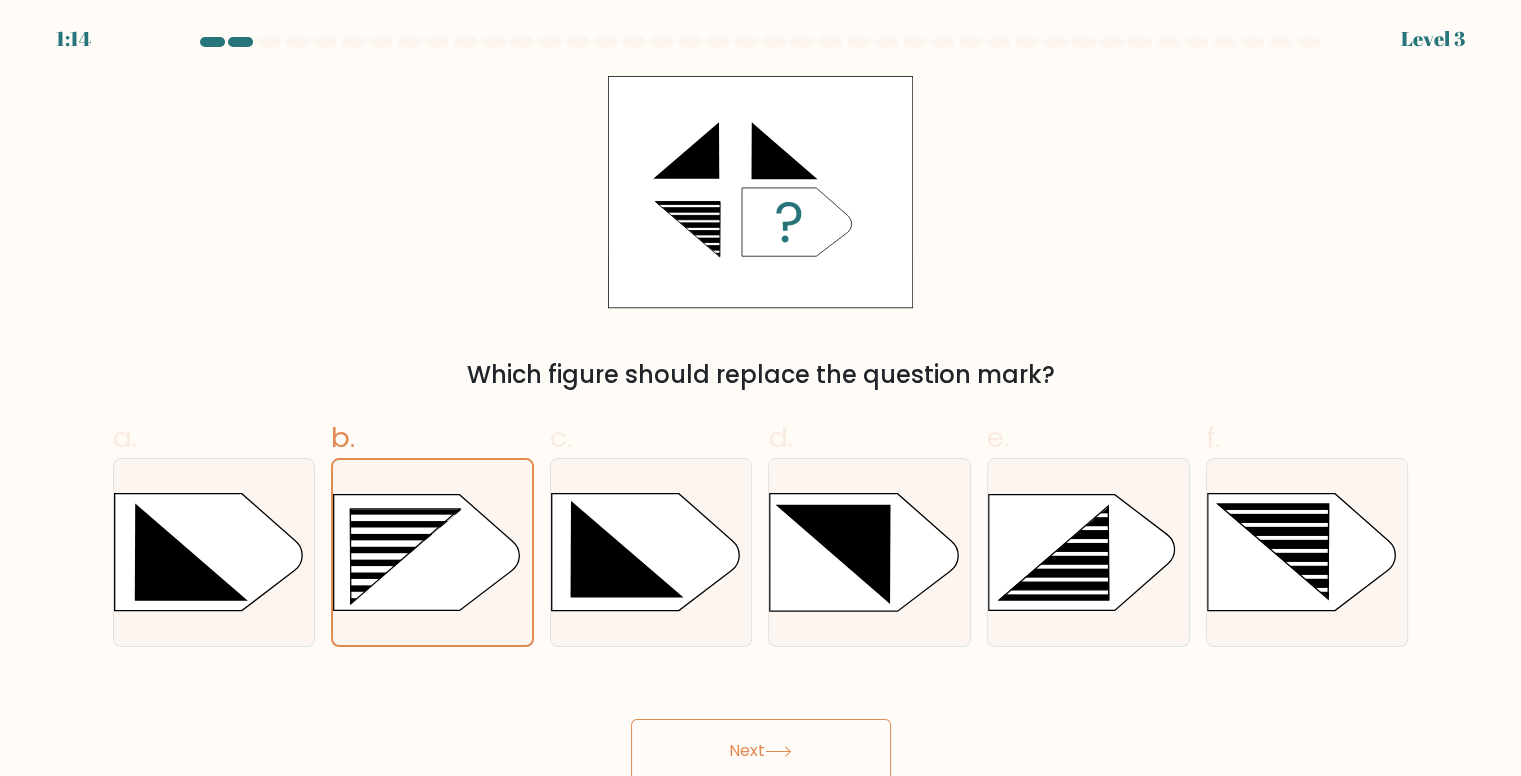 click on "Next" at bounding box center (761, 751) 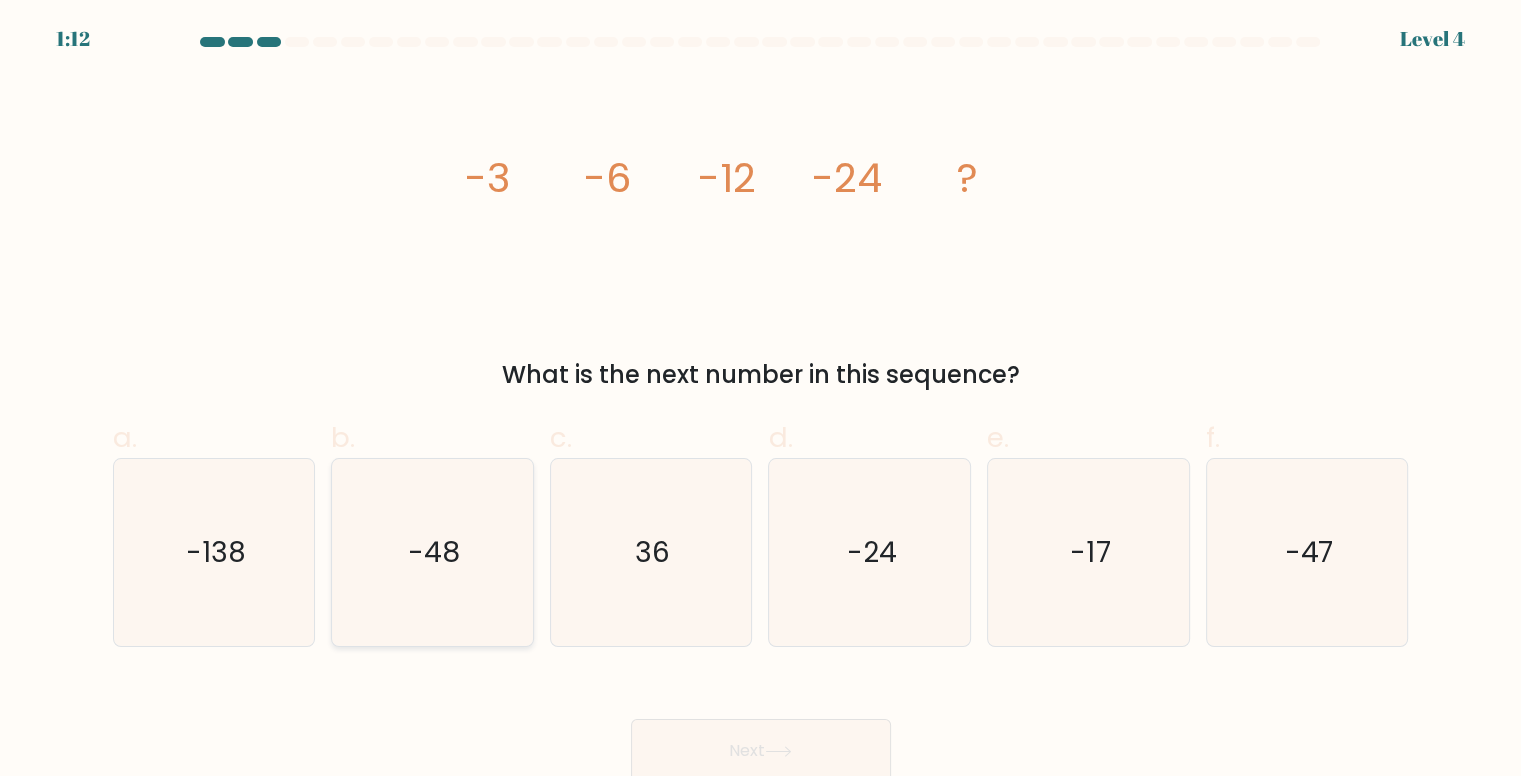 click on "-48" 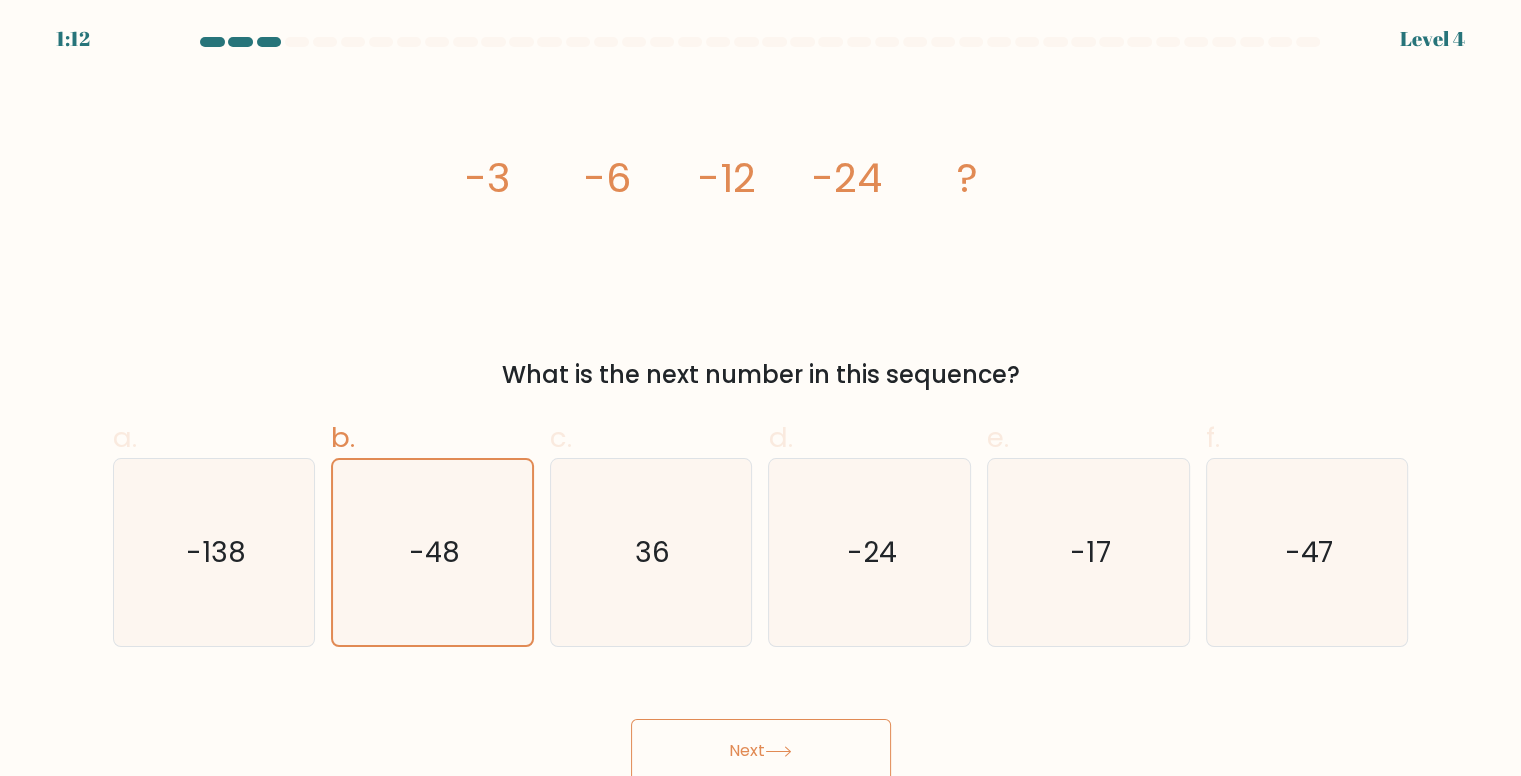 click on "Next" at bounding box center (761, 751) 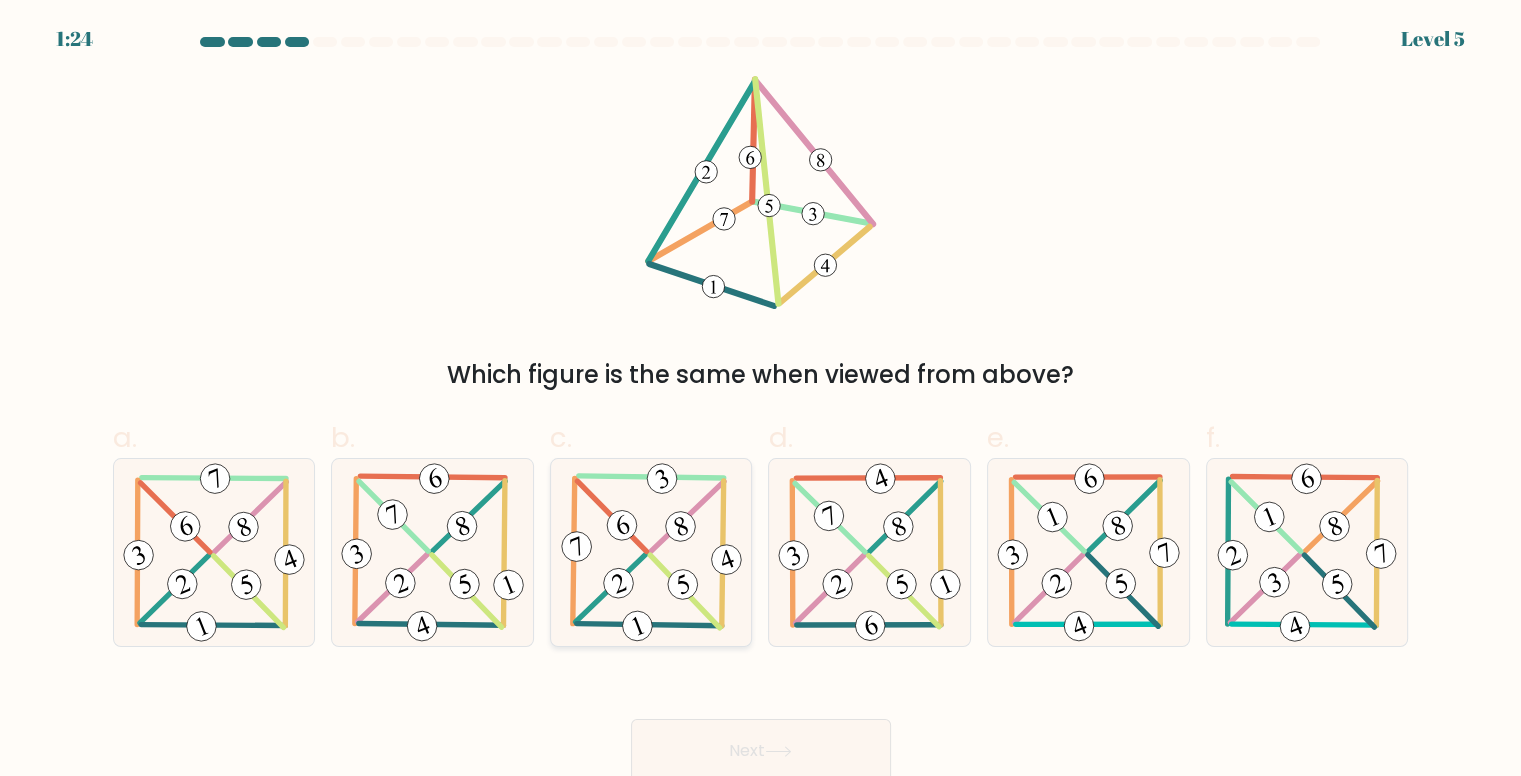 click 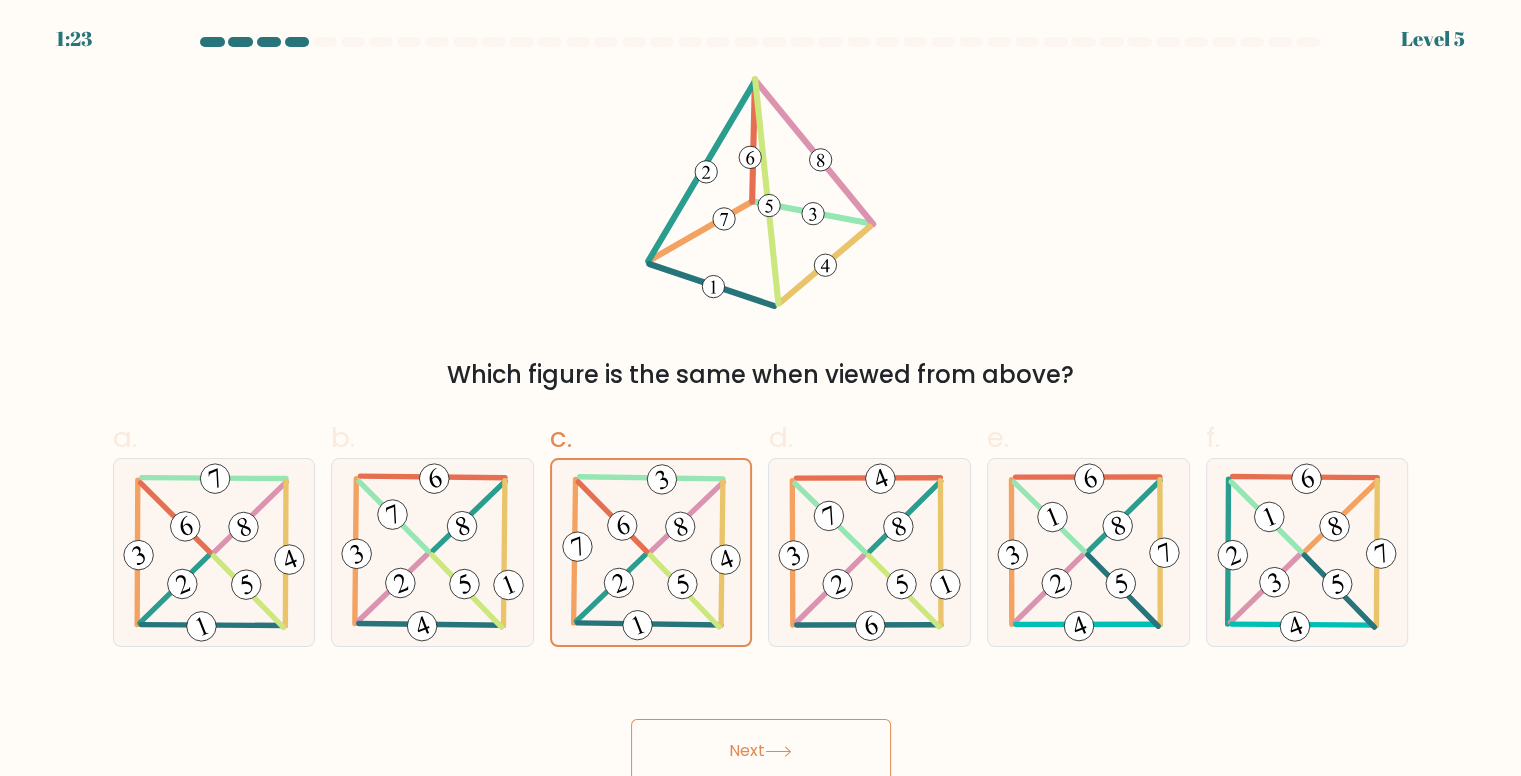 click on "Next" at bounding box center [761, 751] 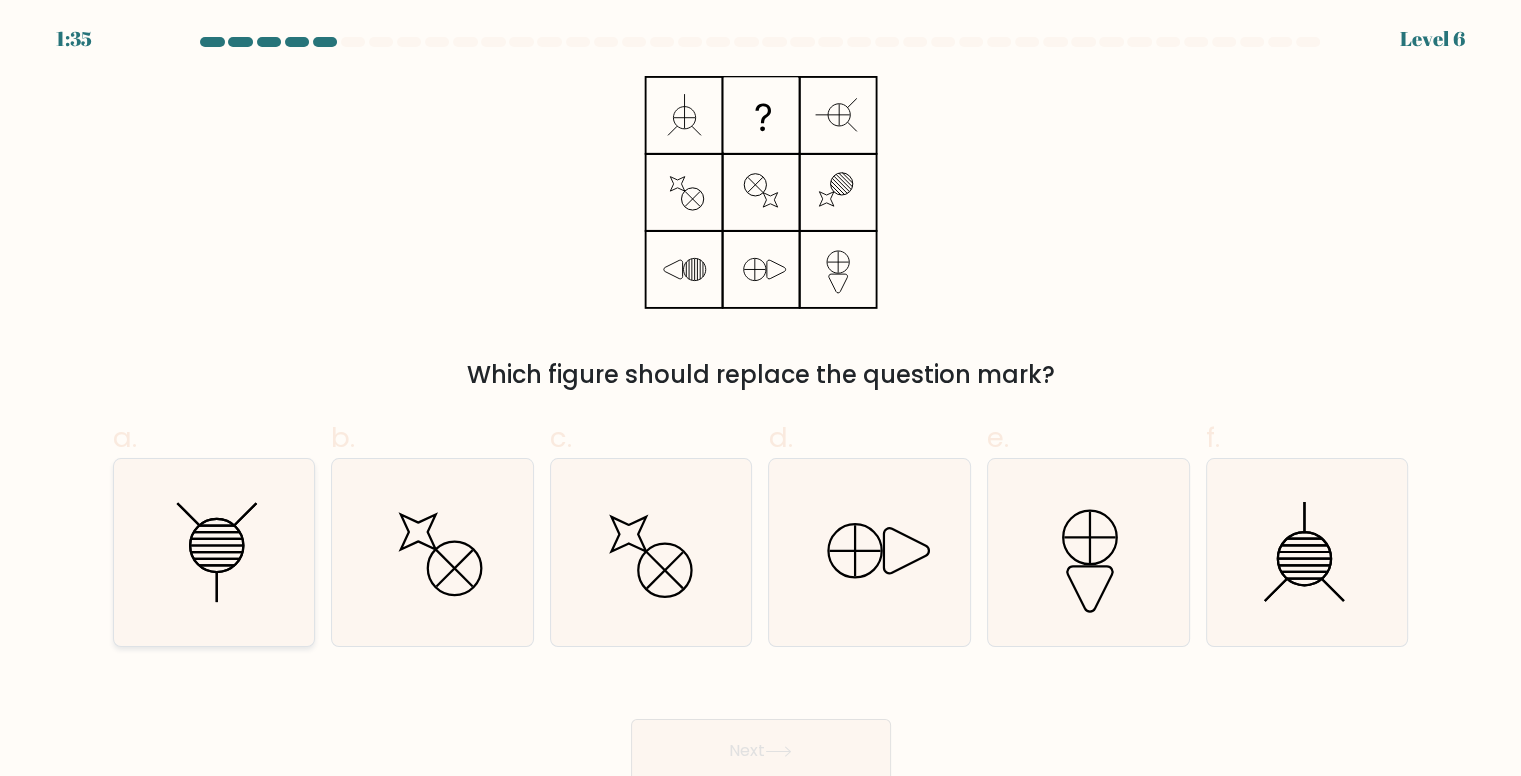 click 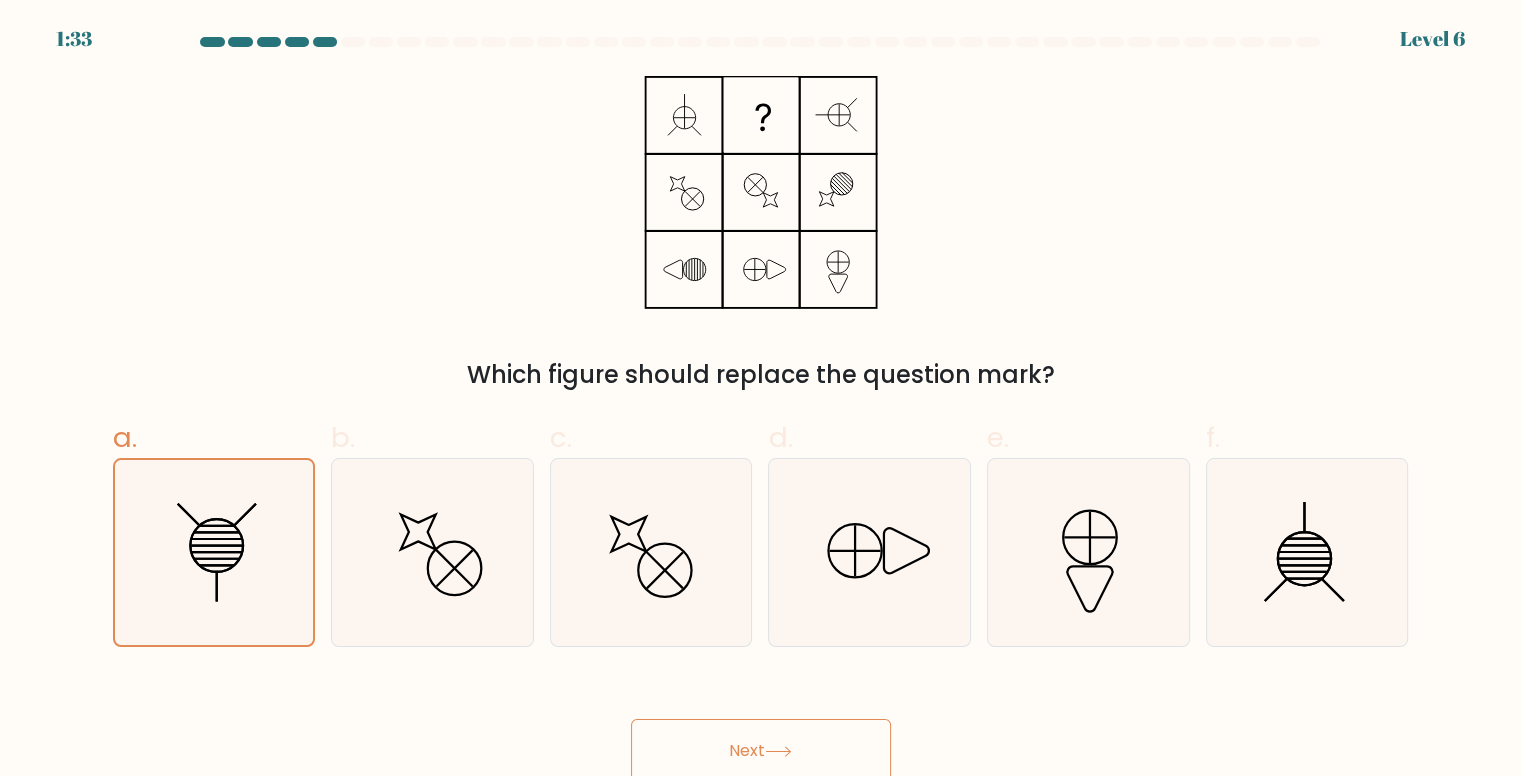click on "Next" at bounding box center [761, 751] 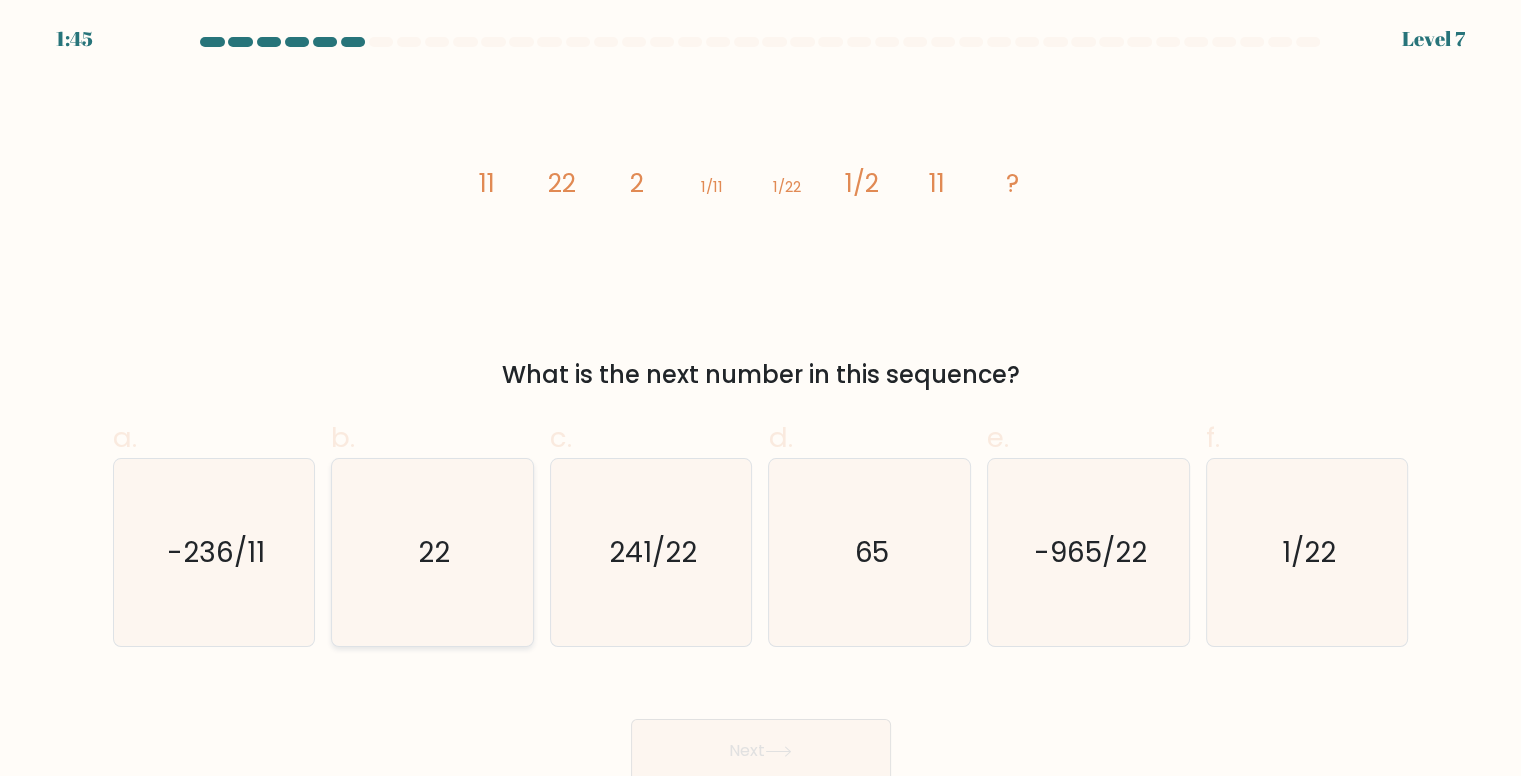 click on "22" 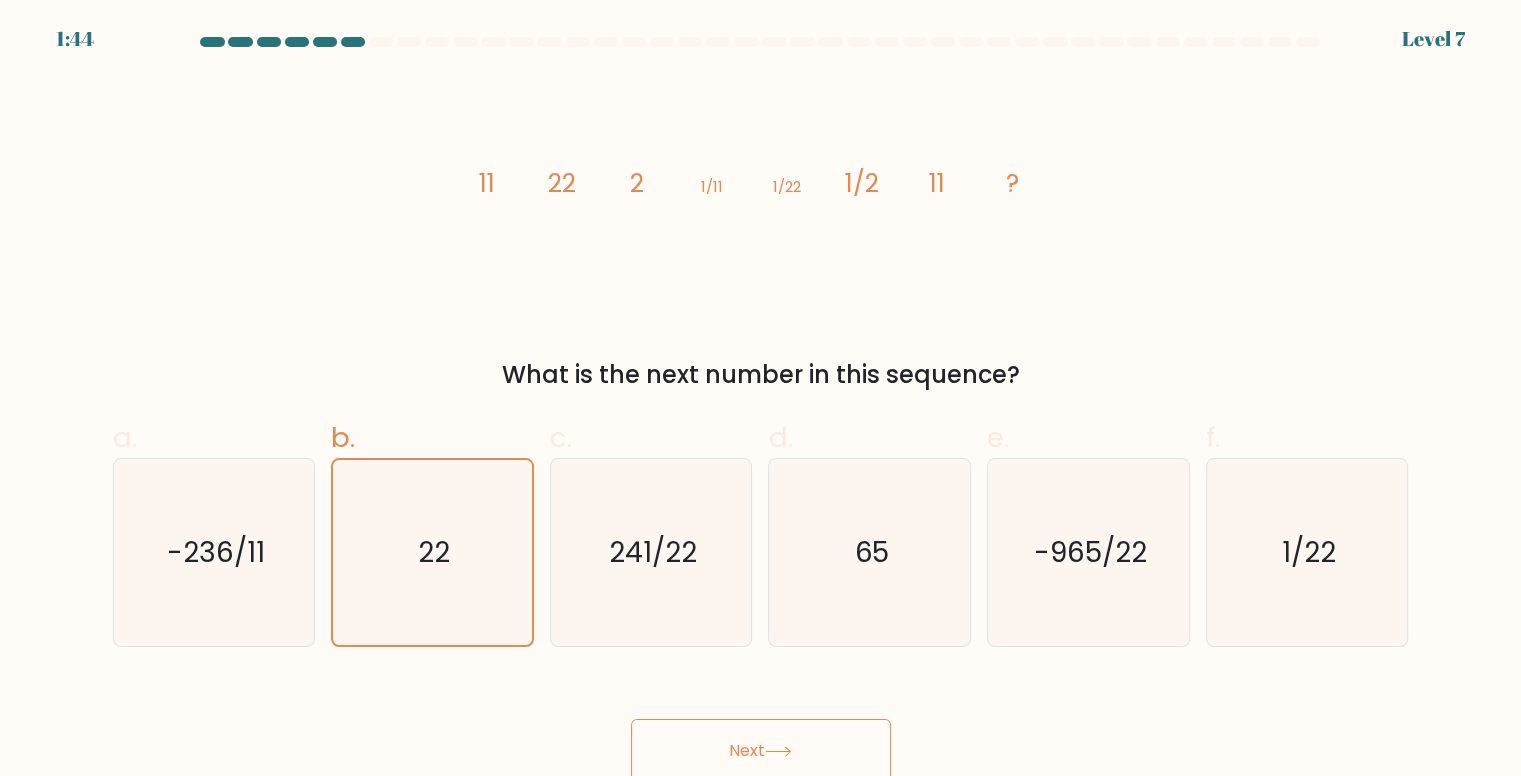 click 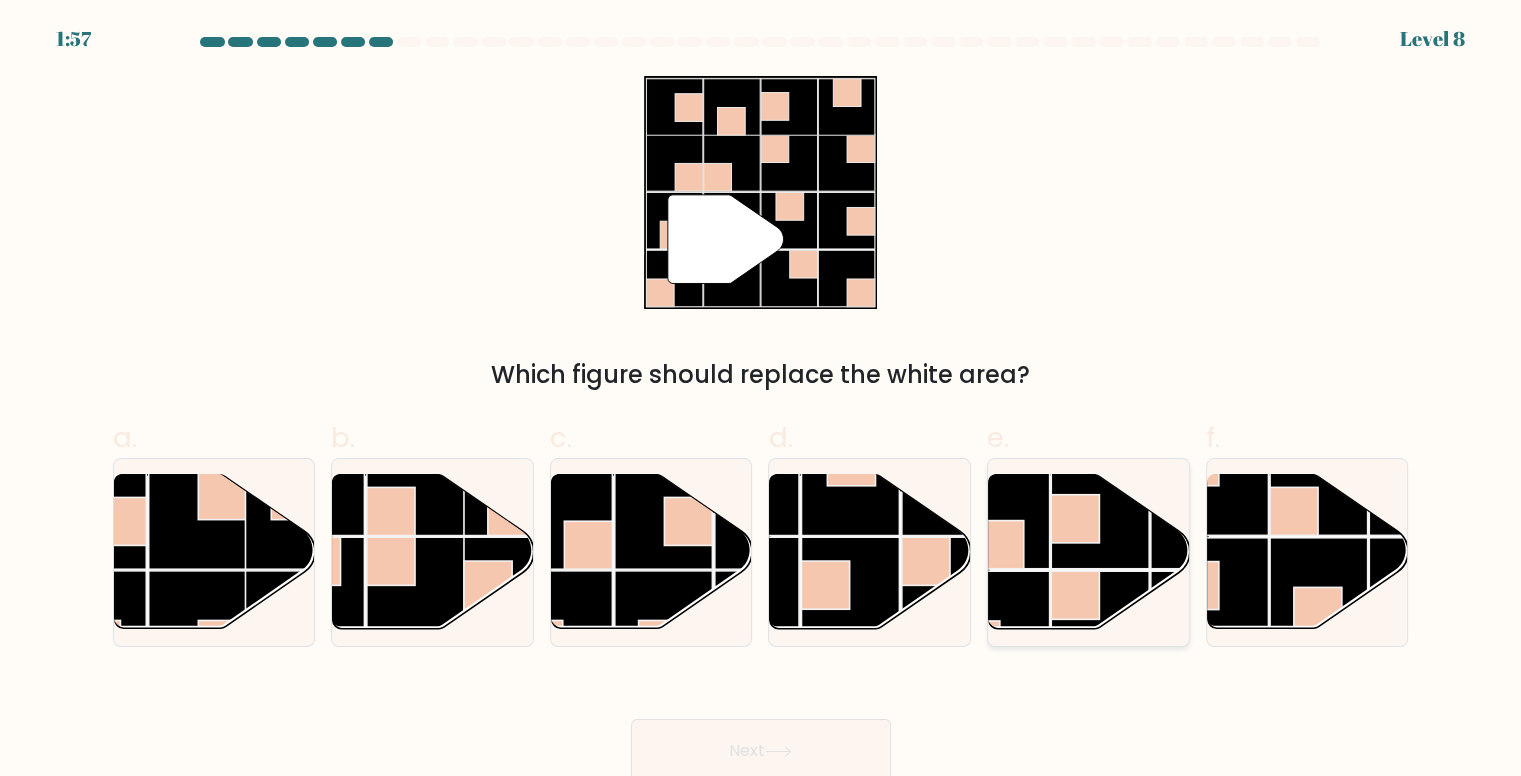 click 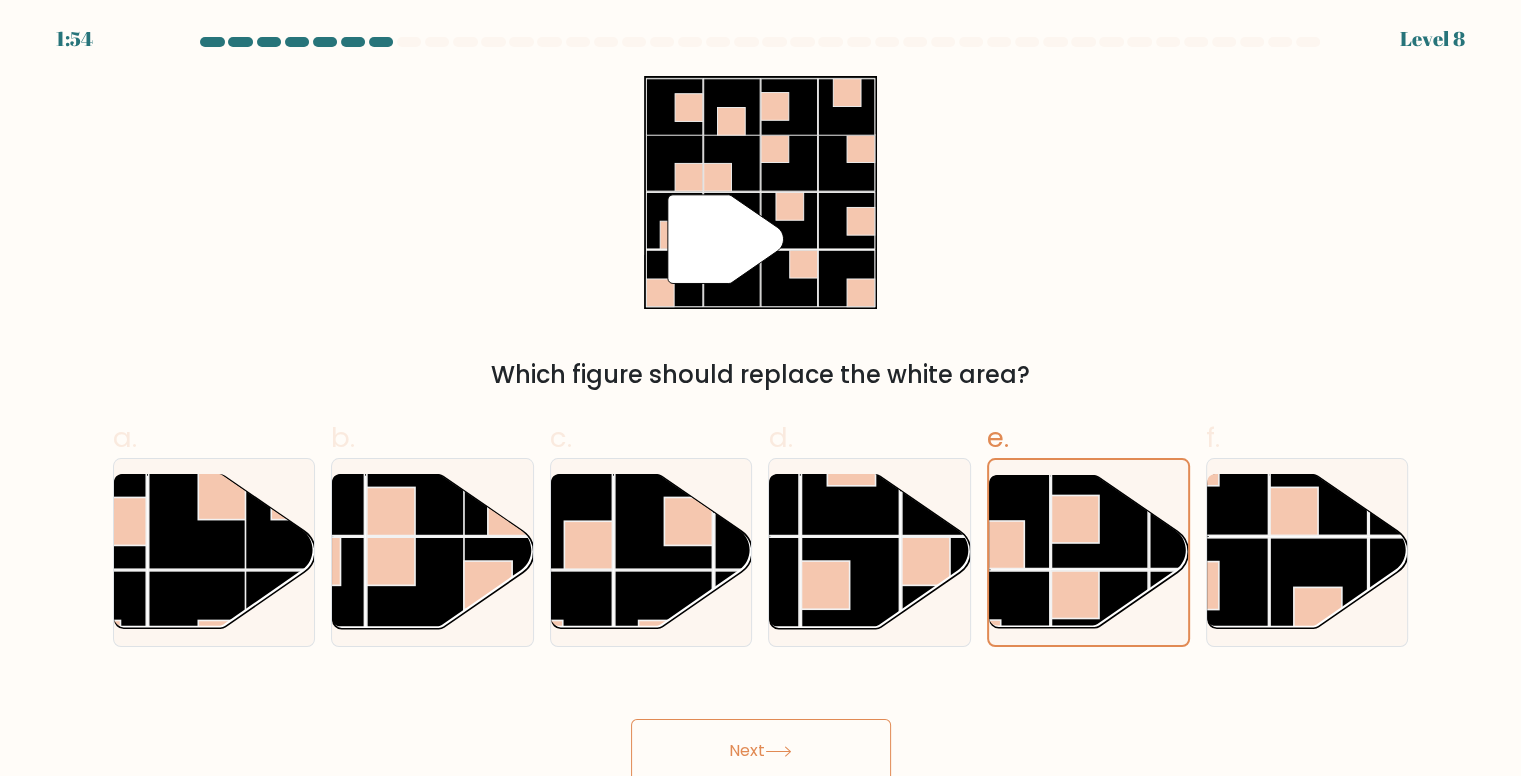 click on "Next" at bounding box center (761, 751) 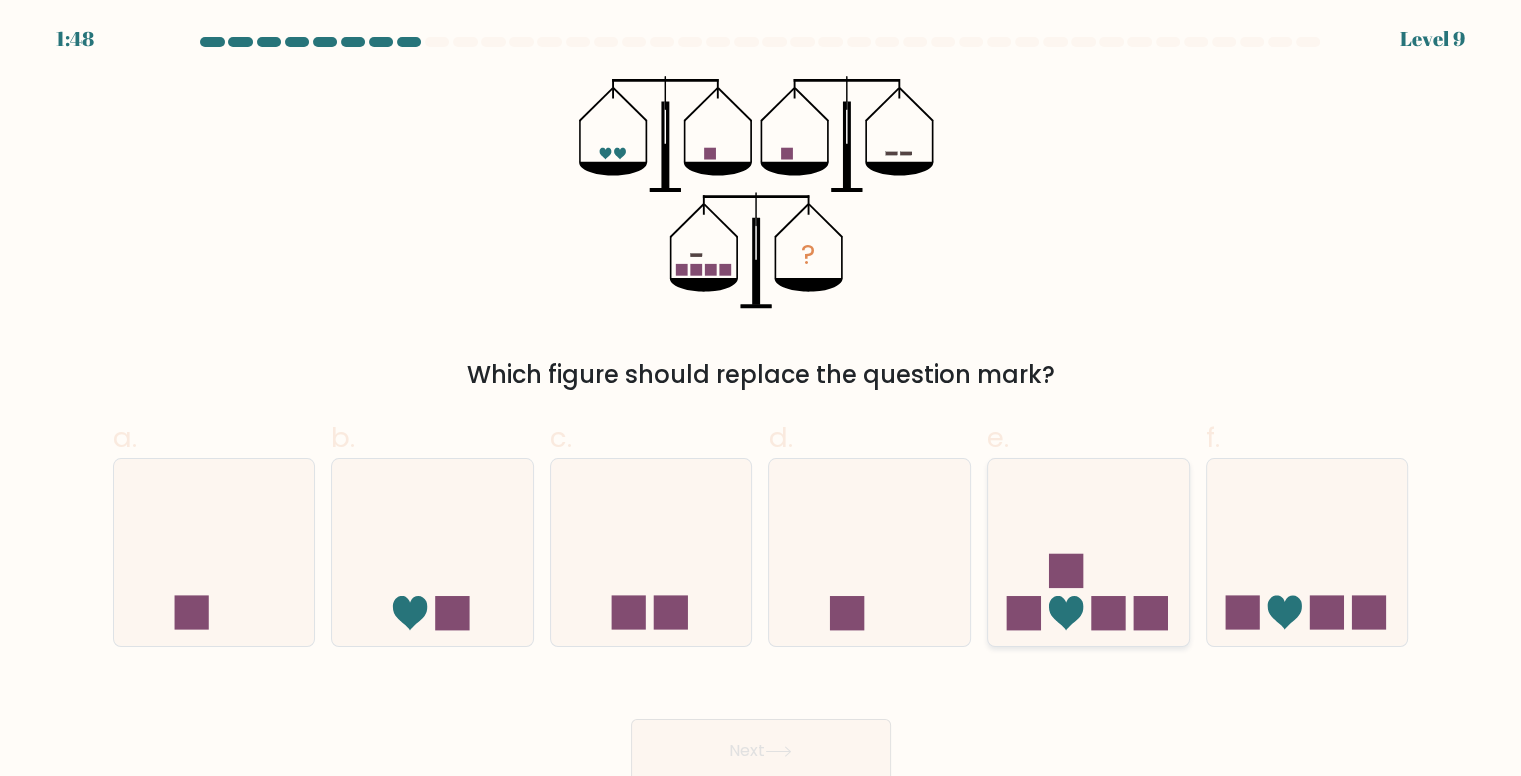 click 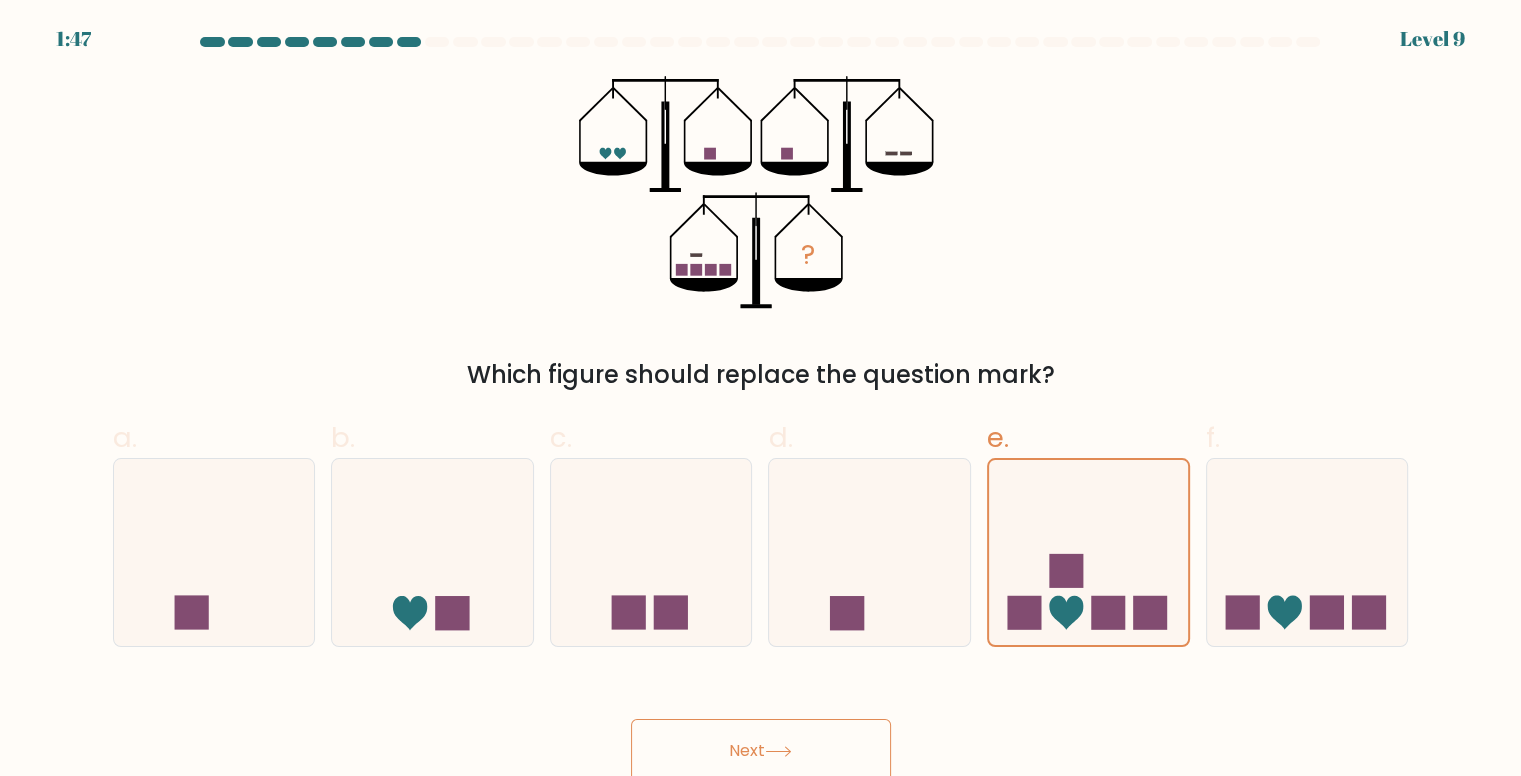 click on "Next" at bounding box center [761, 751] 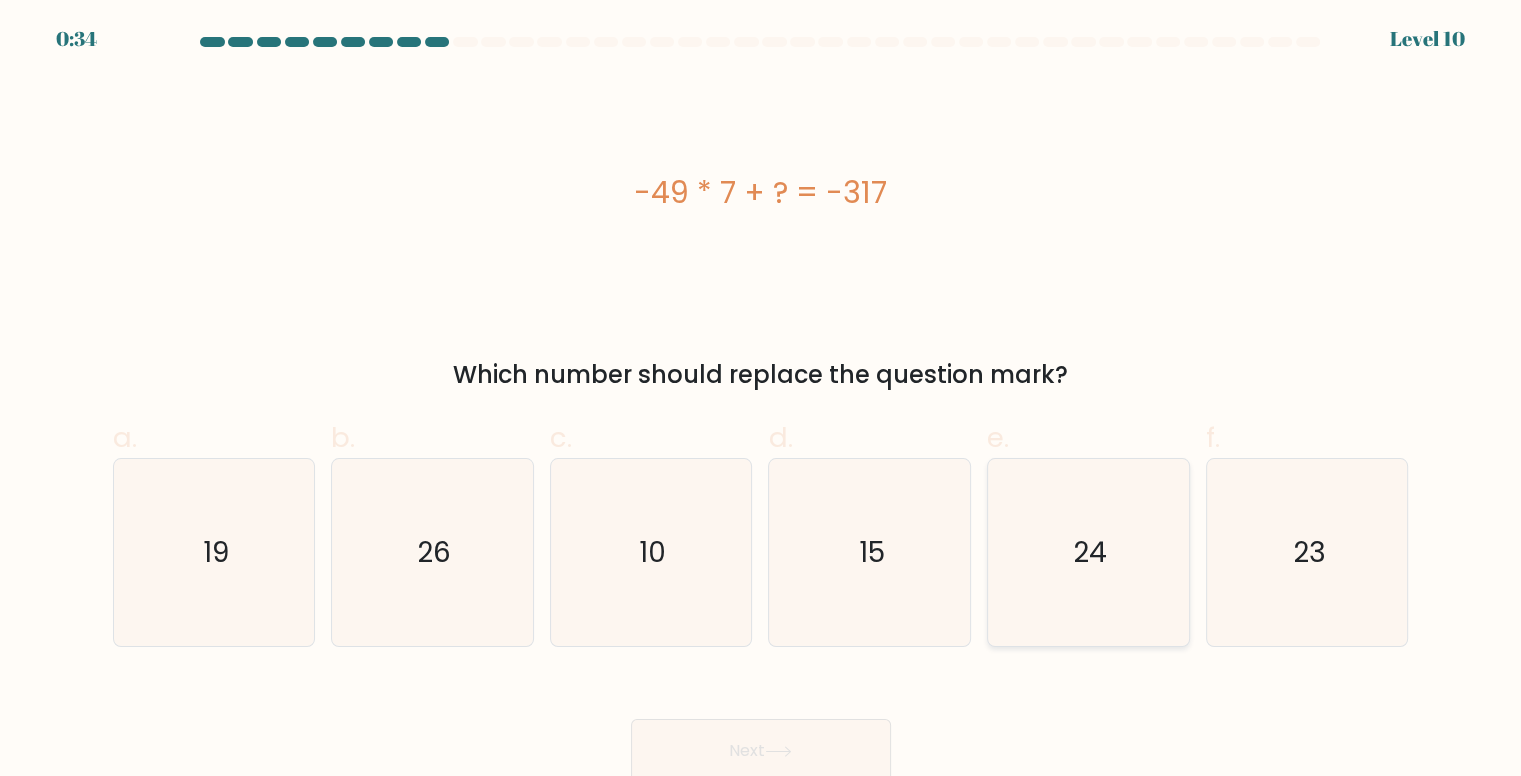 click on "24" 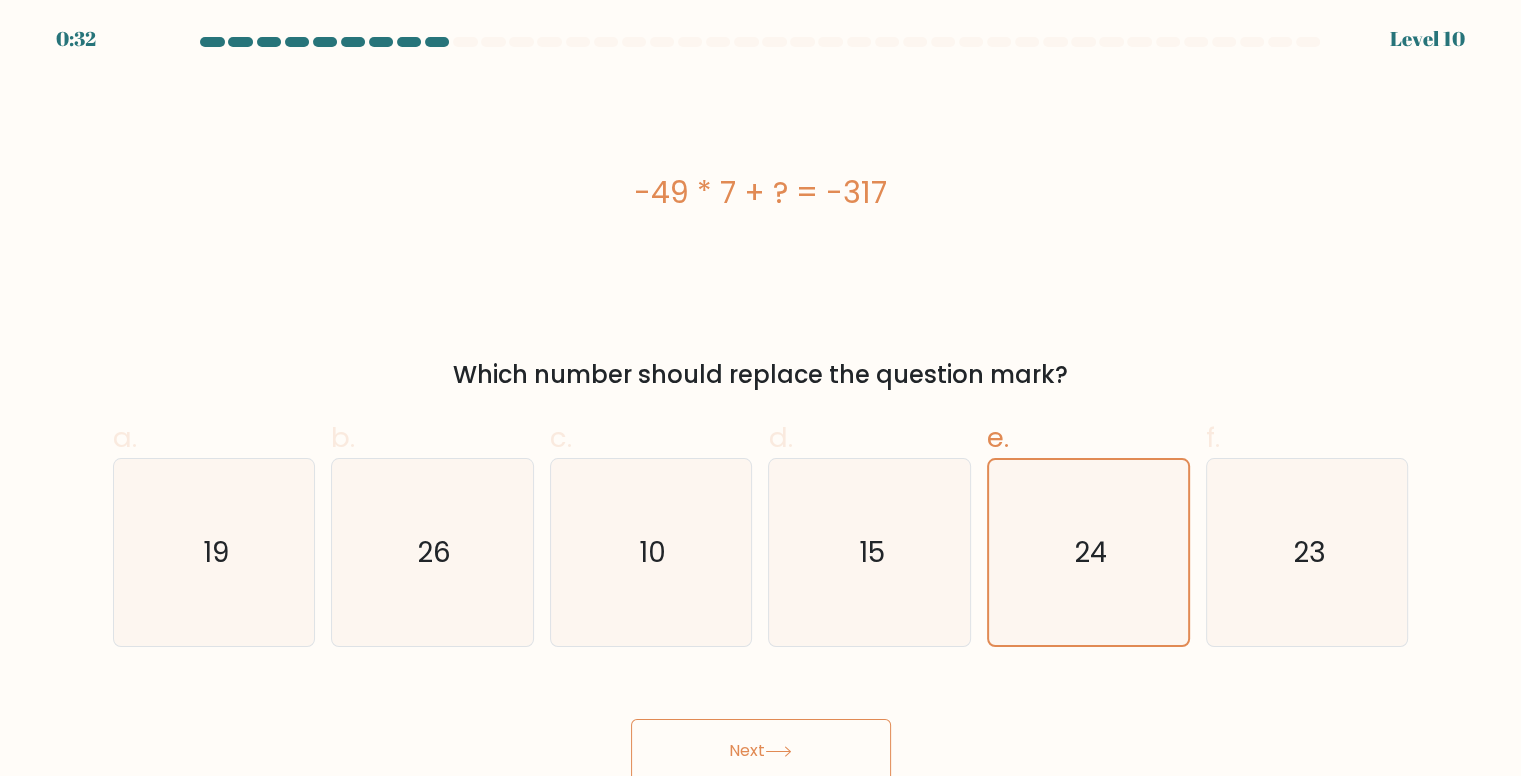 click on "Next" at bounding box center (761, 751) 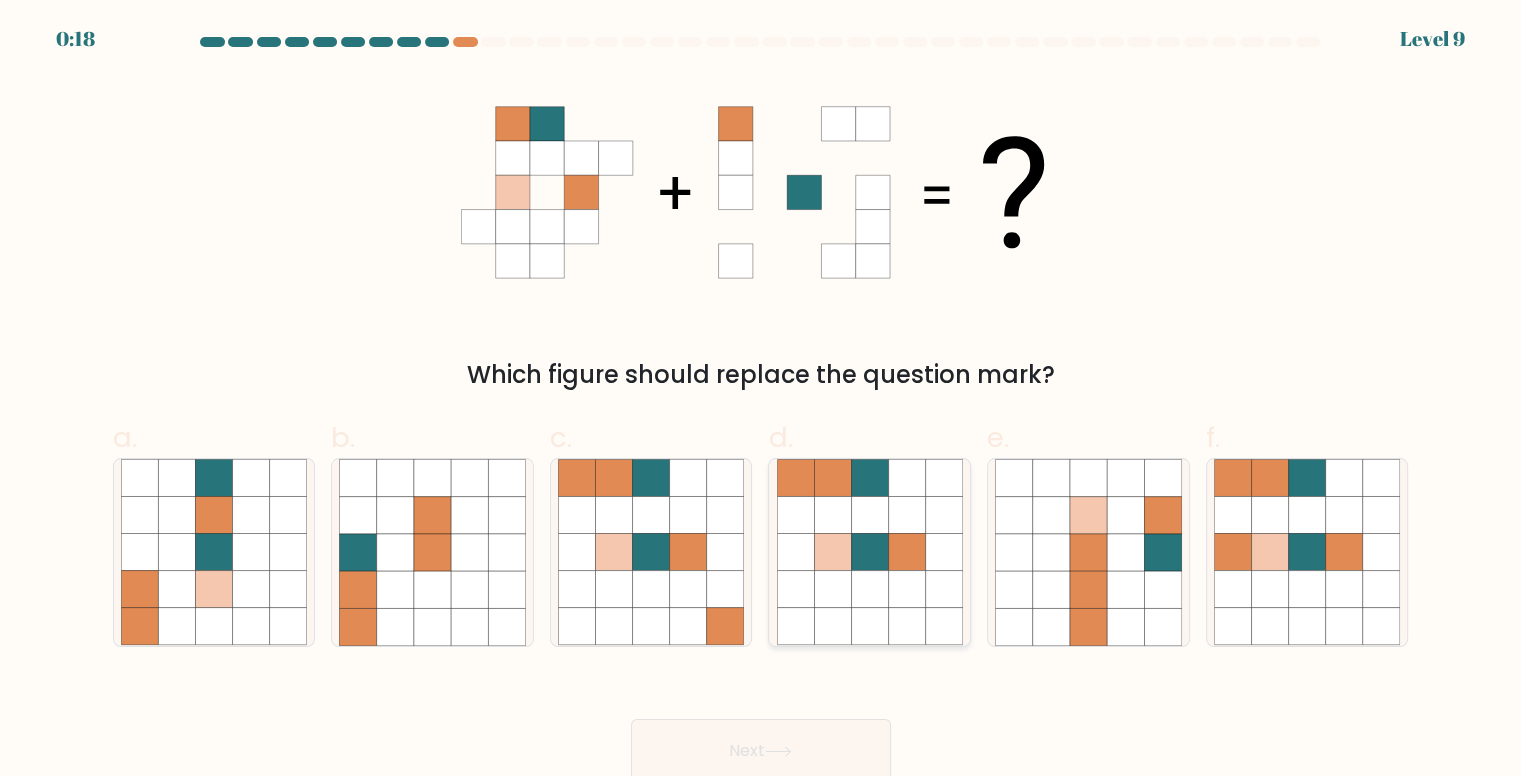click 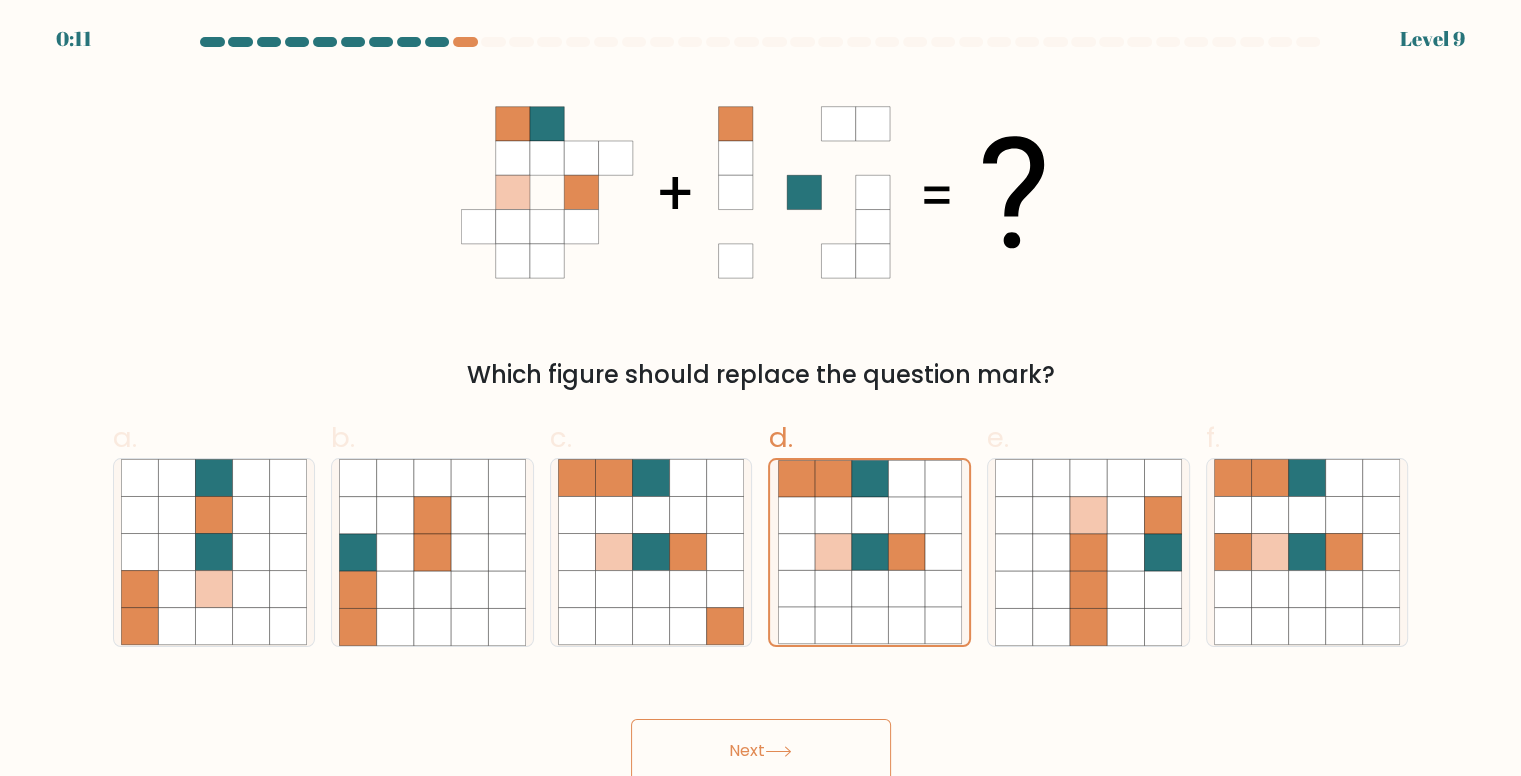 click on "Next" at bounding box center [761, 751] 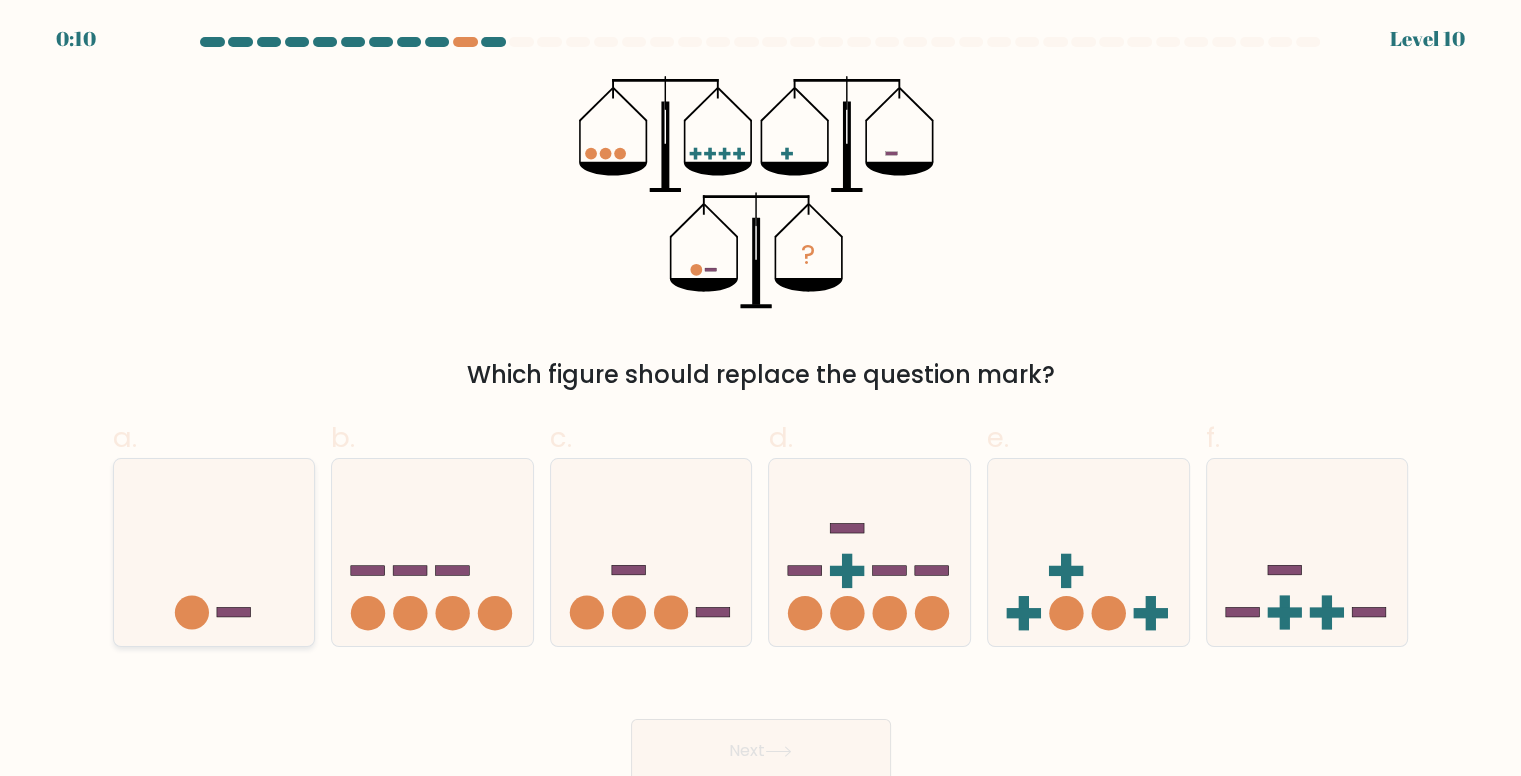 click 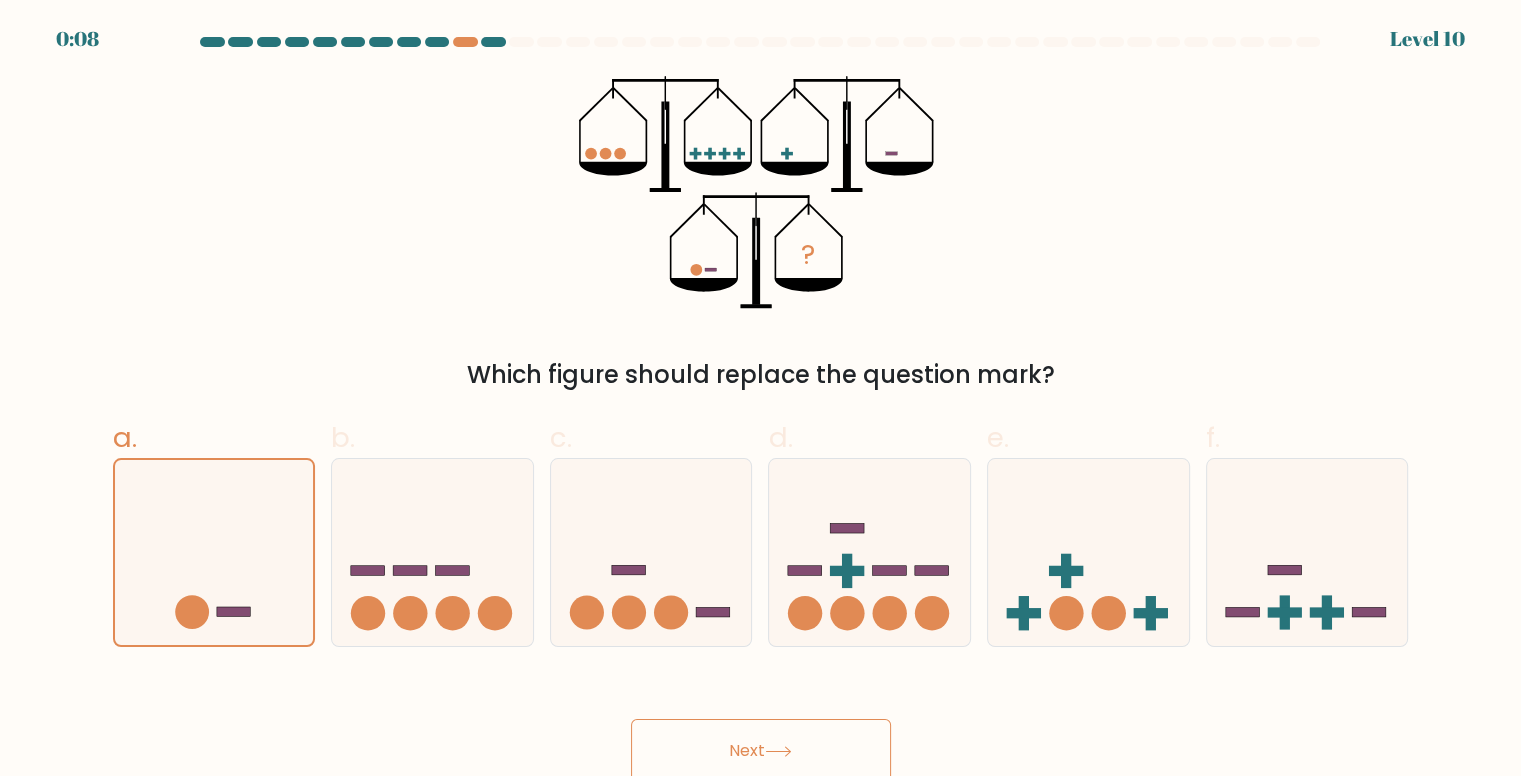click on "Next" at bounding box center [761, 751] 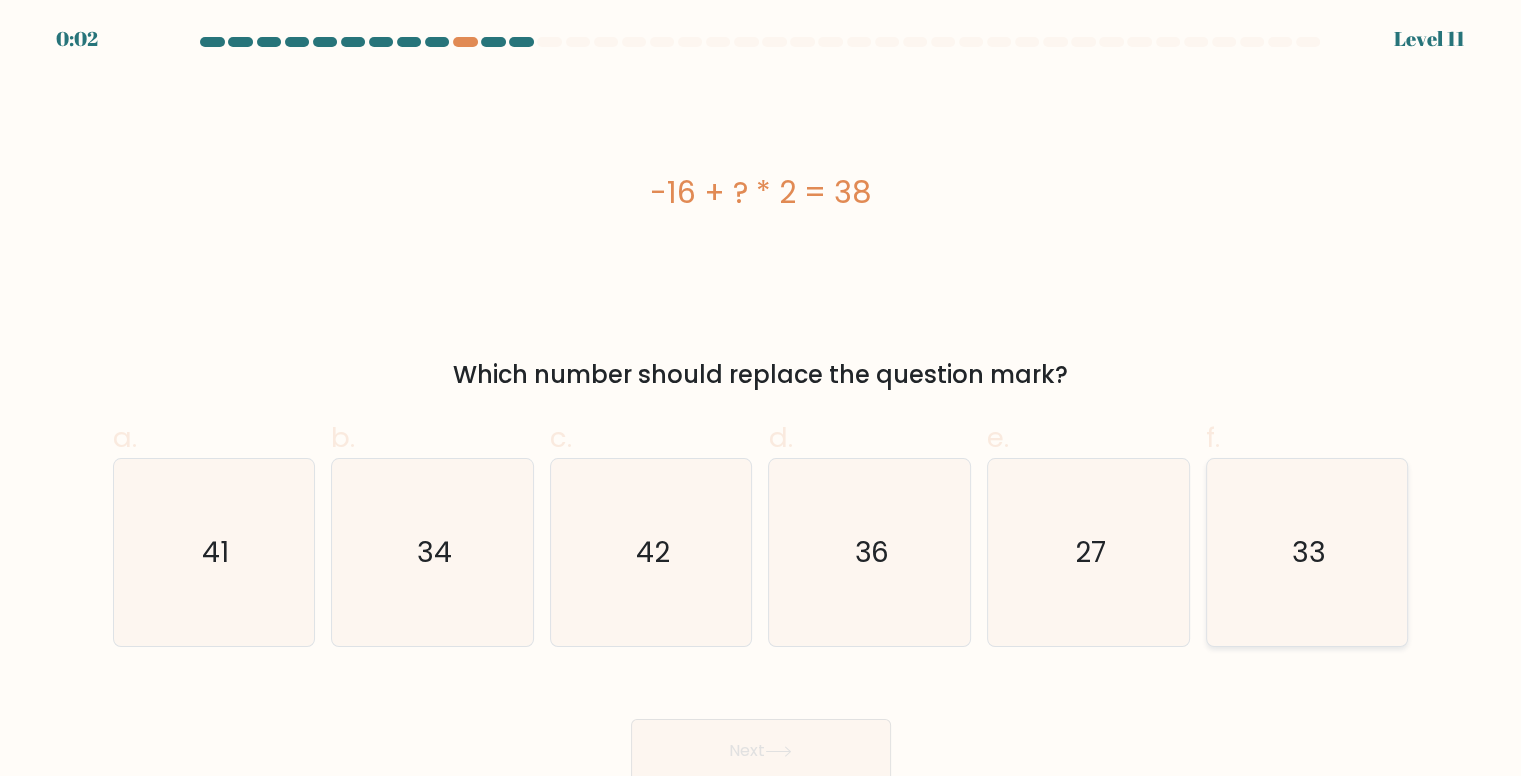click on "33" 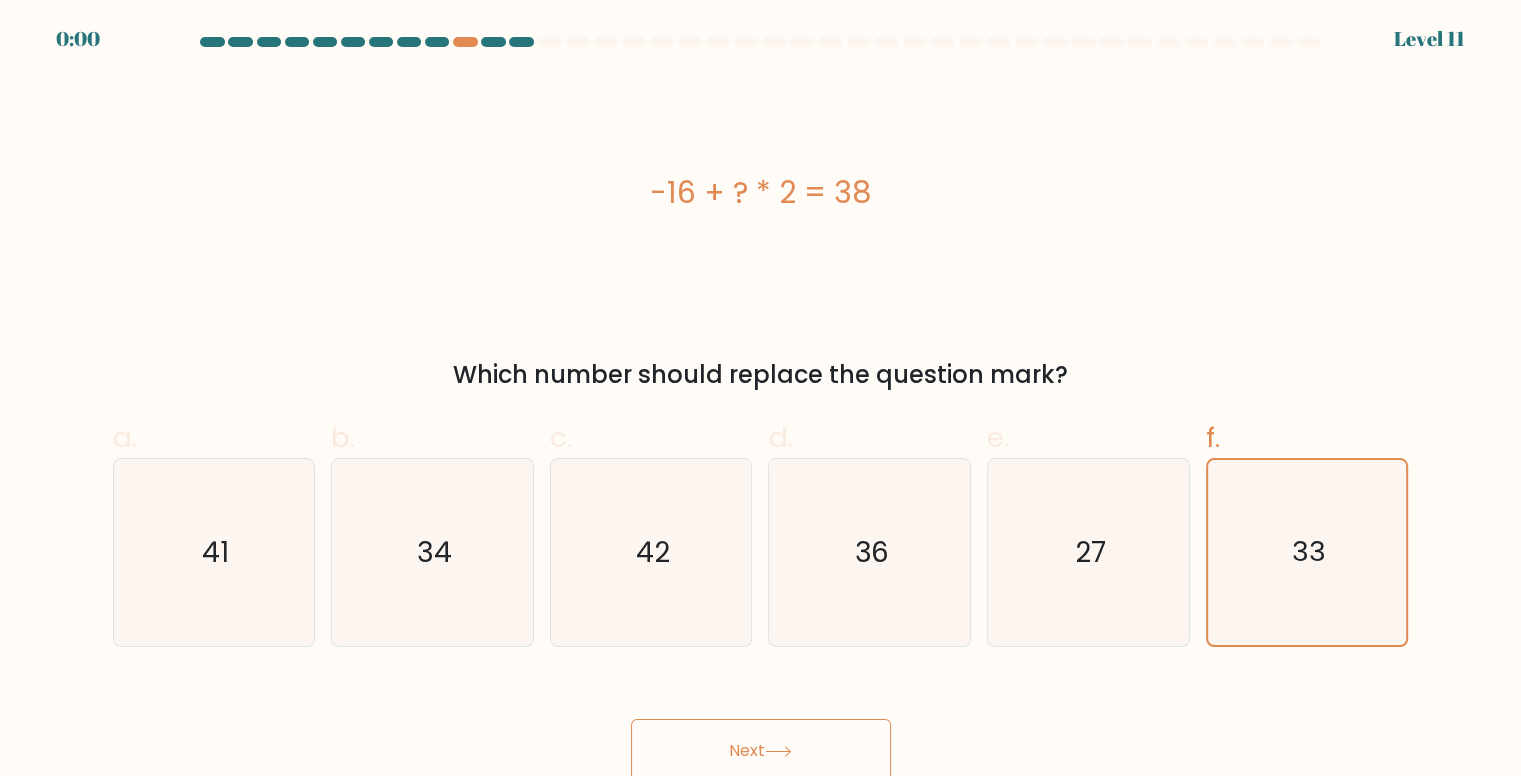click on "Next" at bounding box center (761, 751) 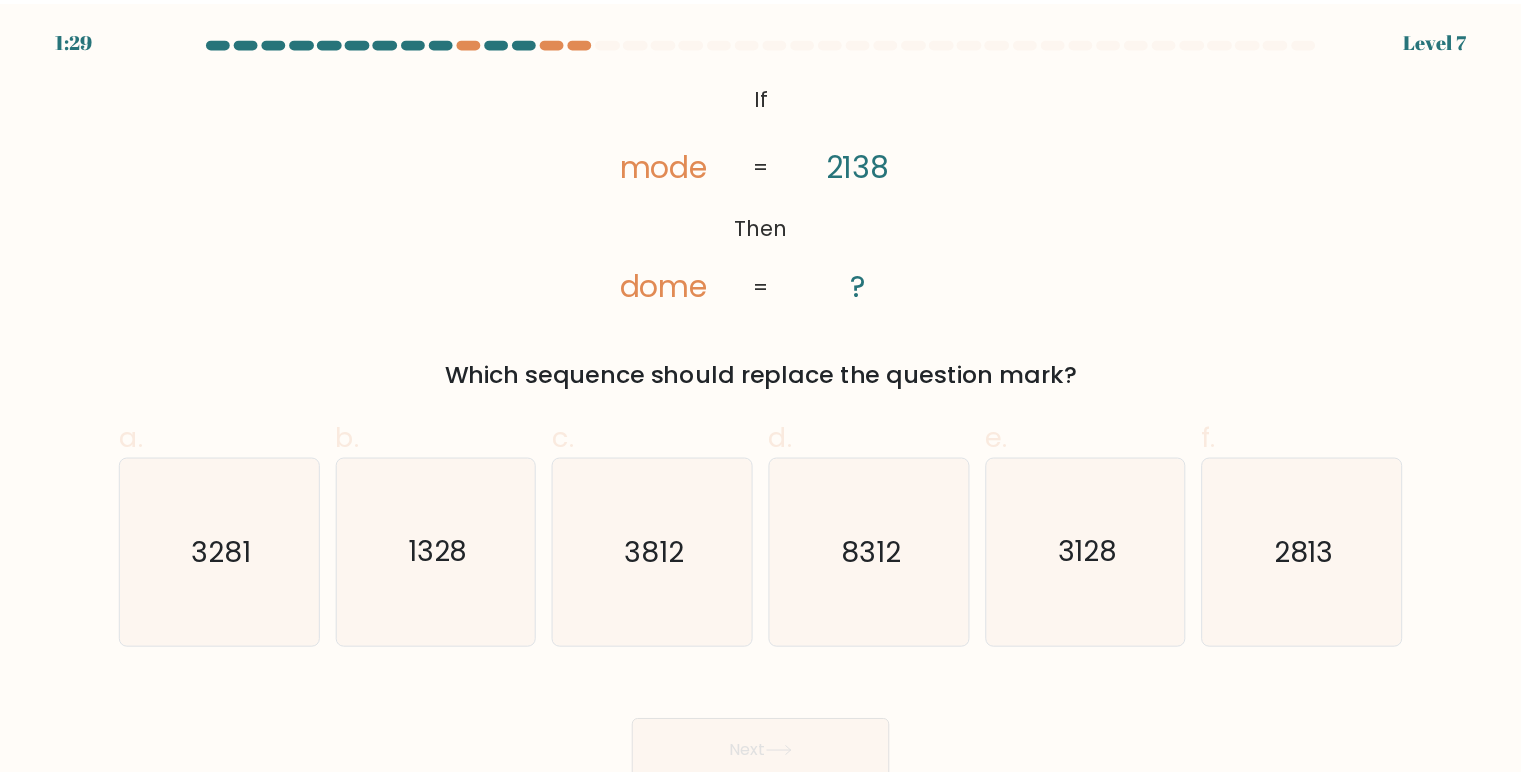 scroll, scrollTop: 0, scrollLeft: 0, axis: both 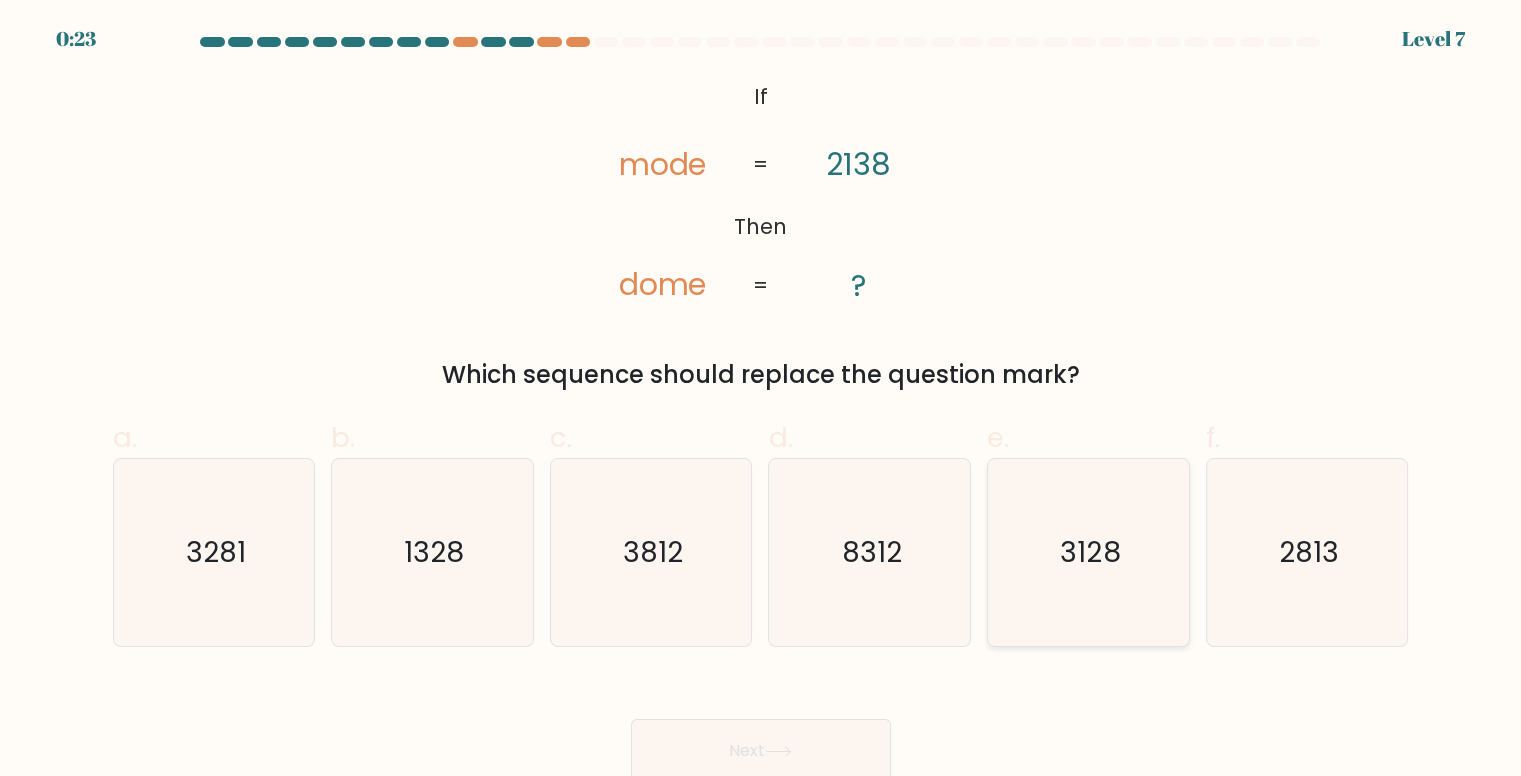 click on "3128" 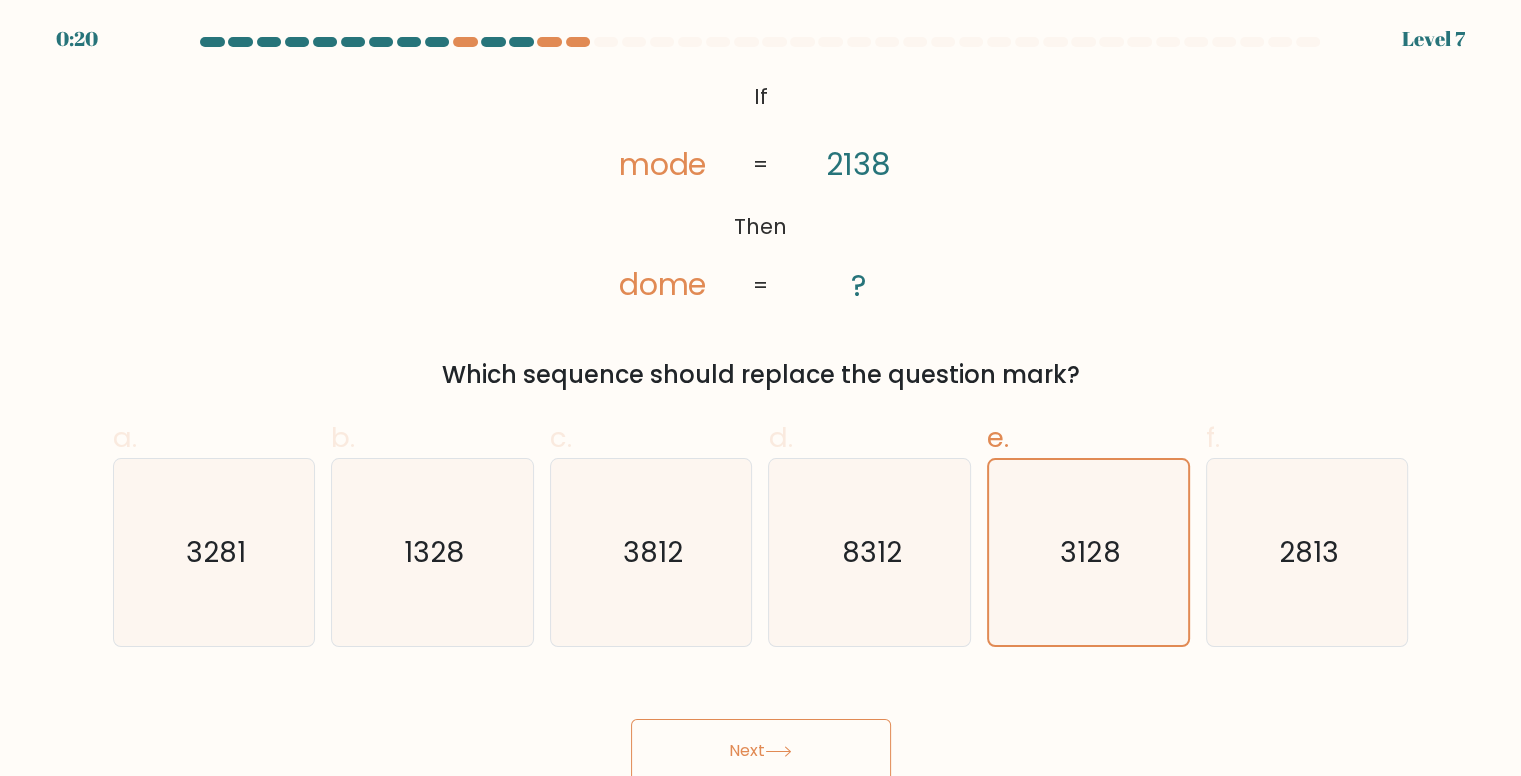 click on "Next" at bounding box center (761, 751) 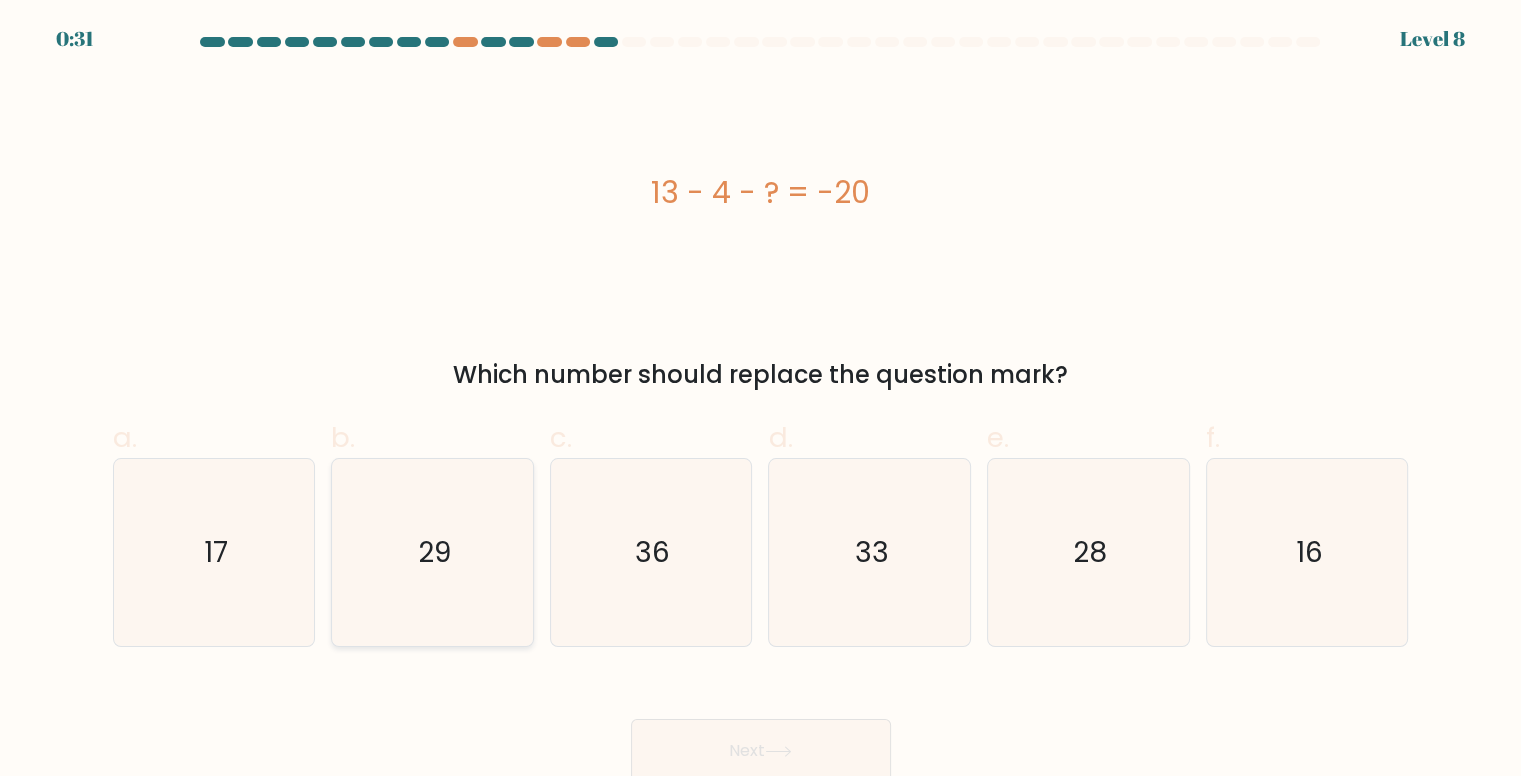 click on "29" 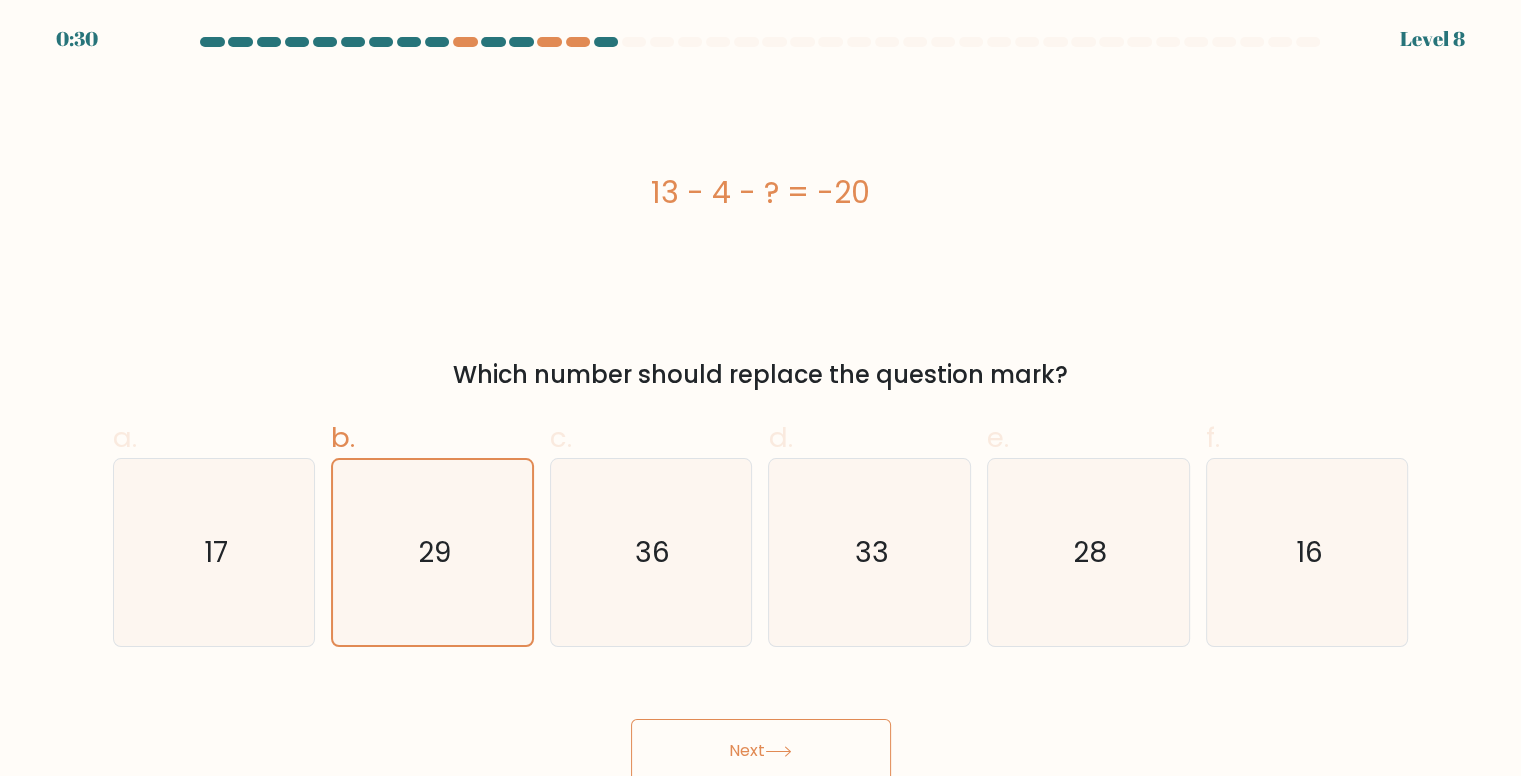 click on "Next" at bounding box center [761, 751] 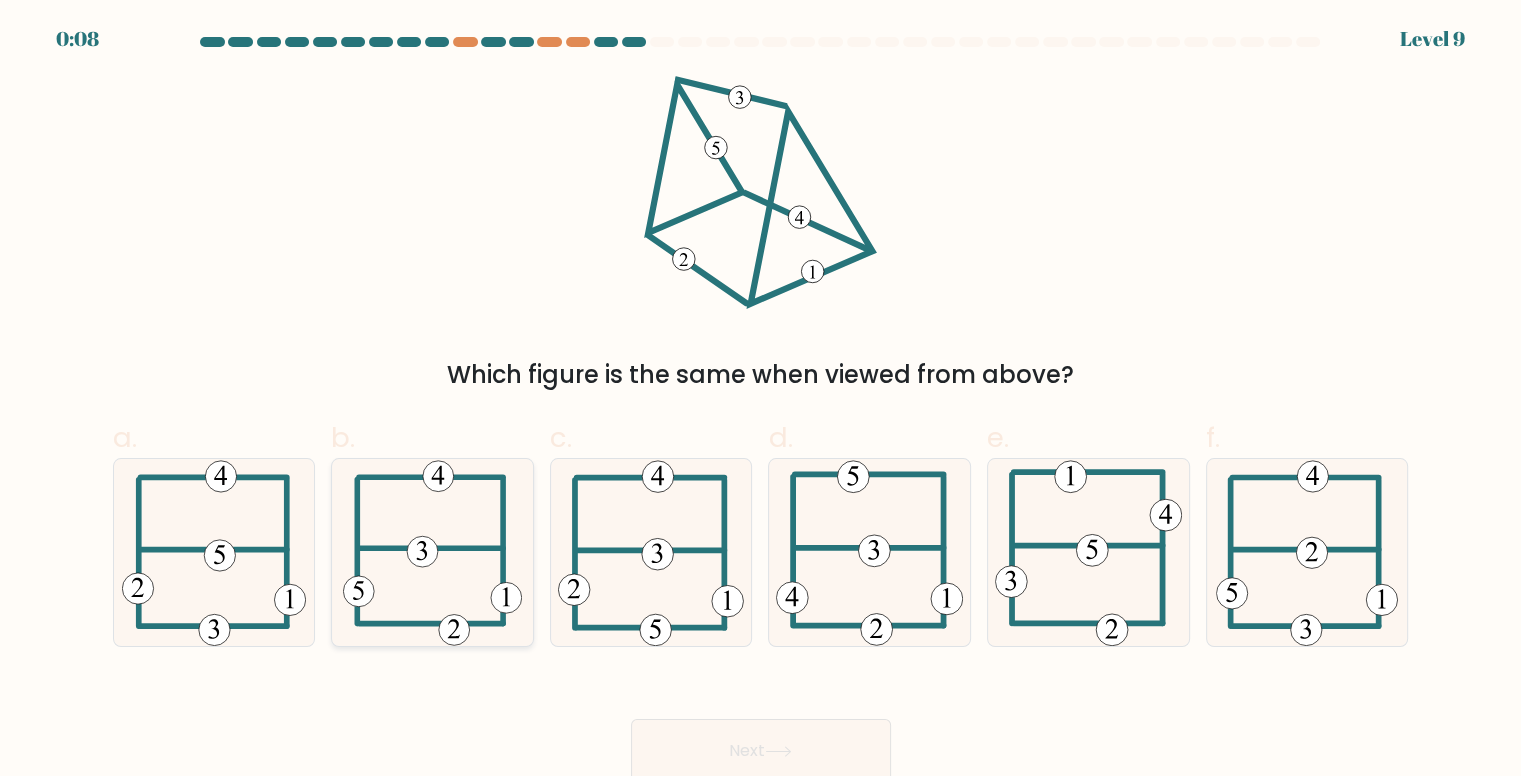 click 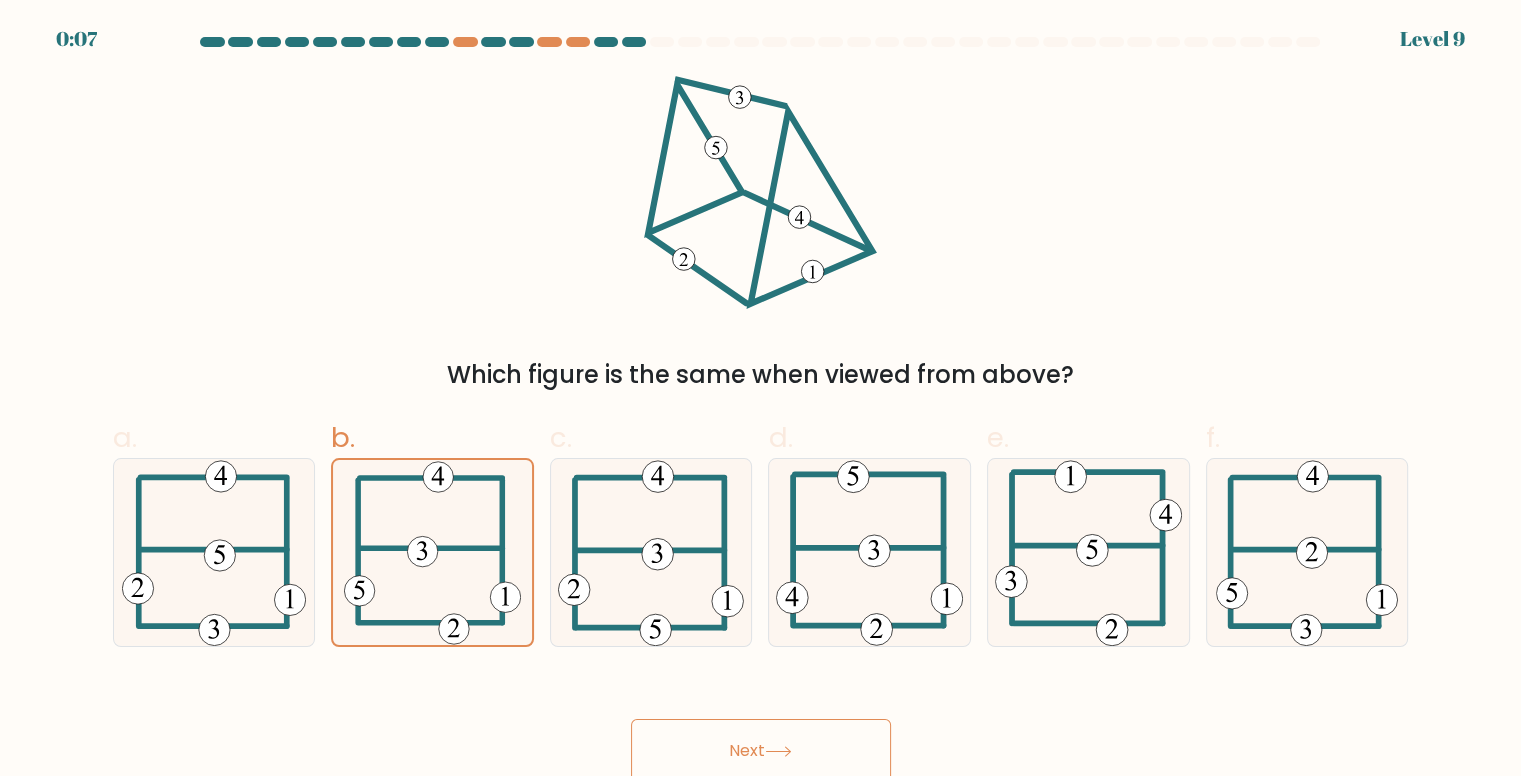 click 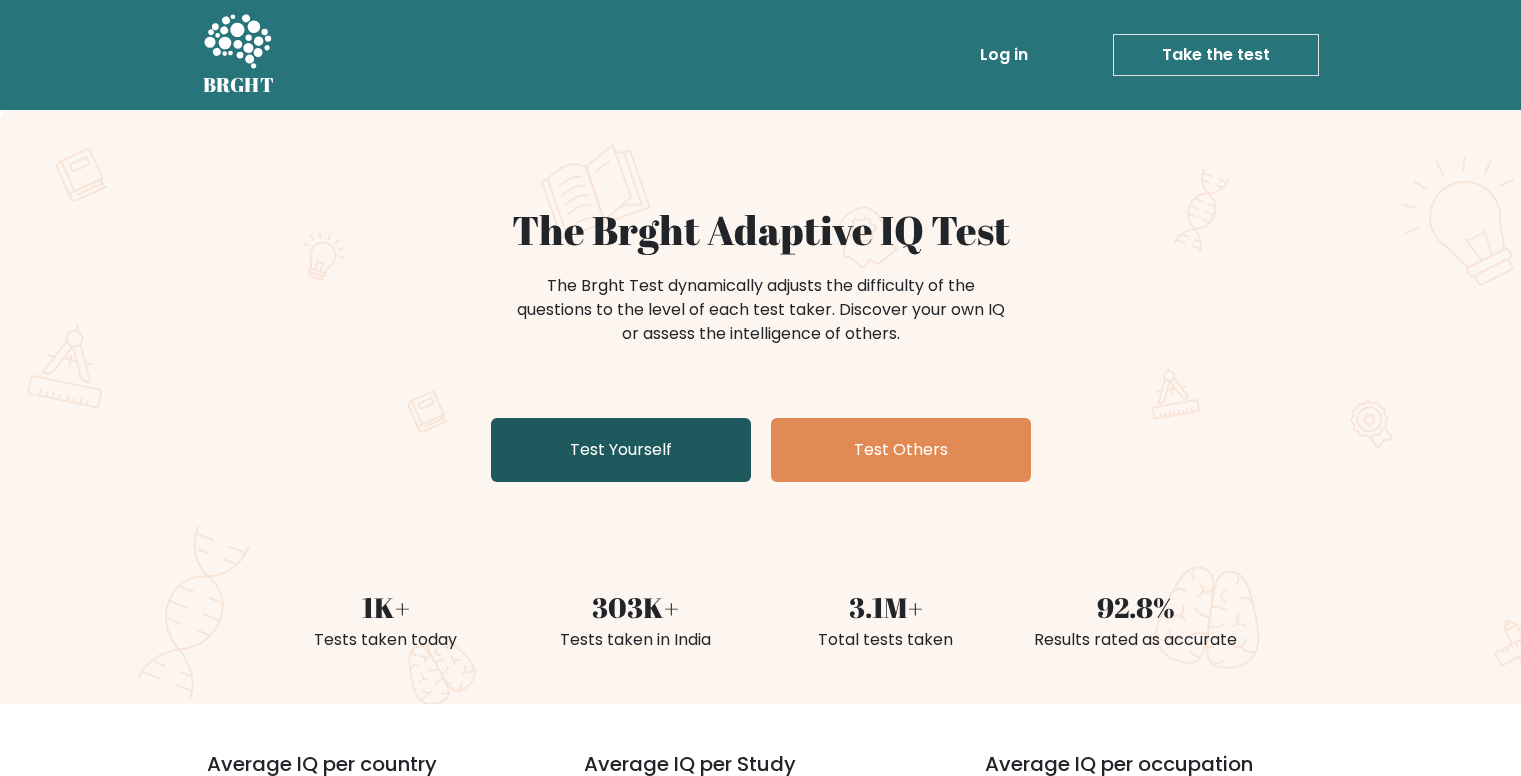 scroll, scrollTop: 0, scrollLeft: 0, axis: both 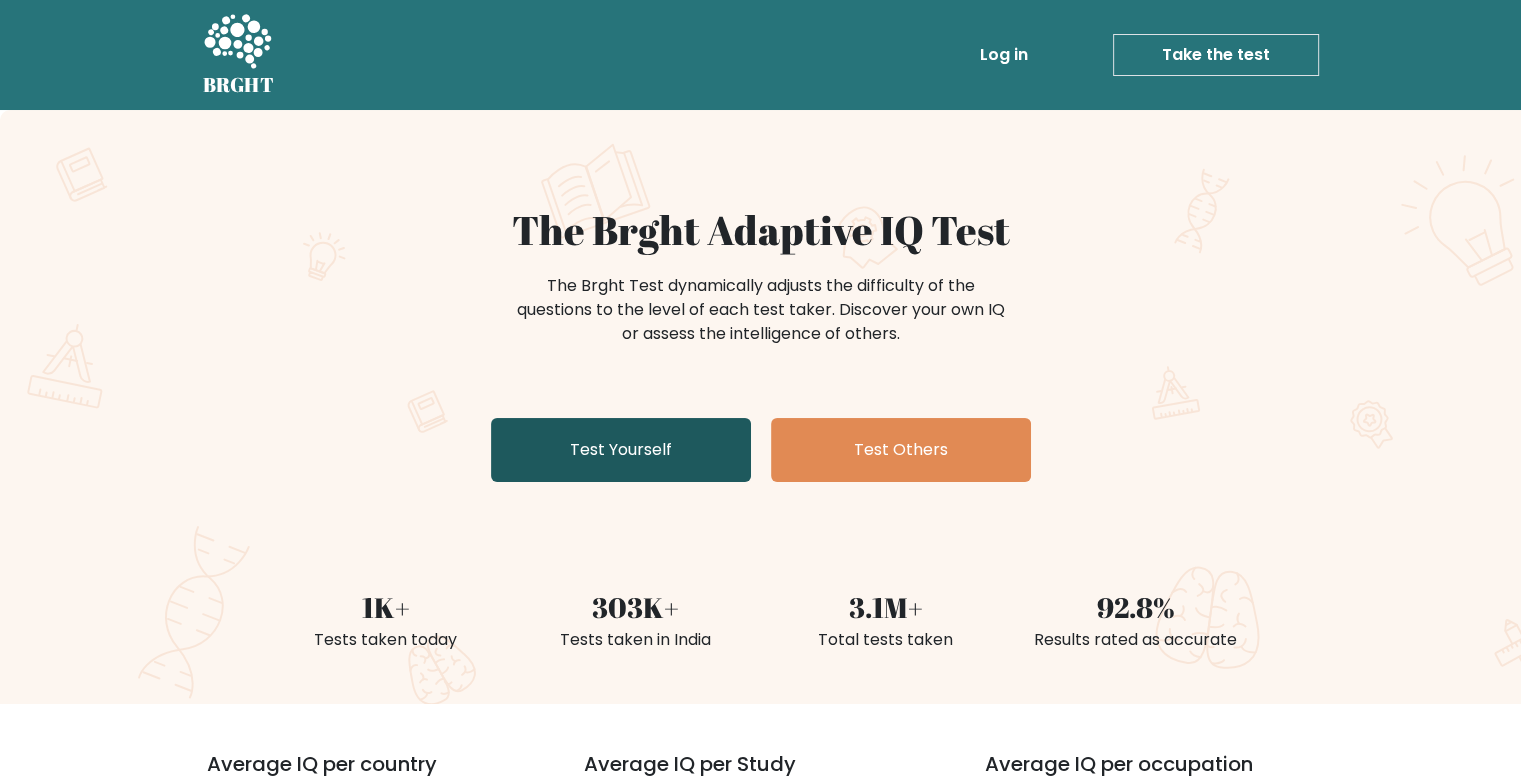 click on "Test Yourself" at bounding box center [621, 450] 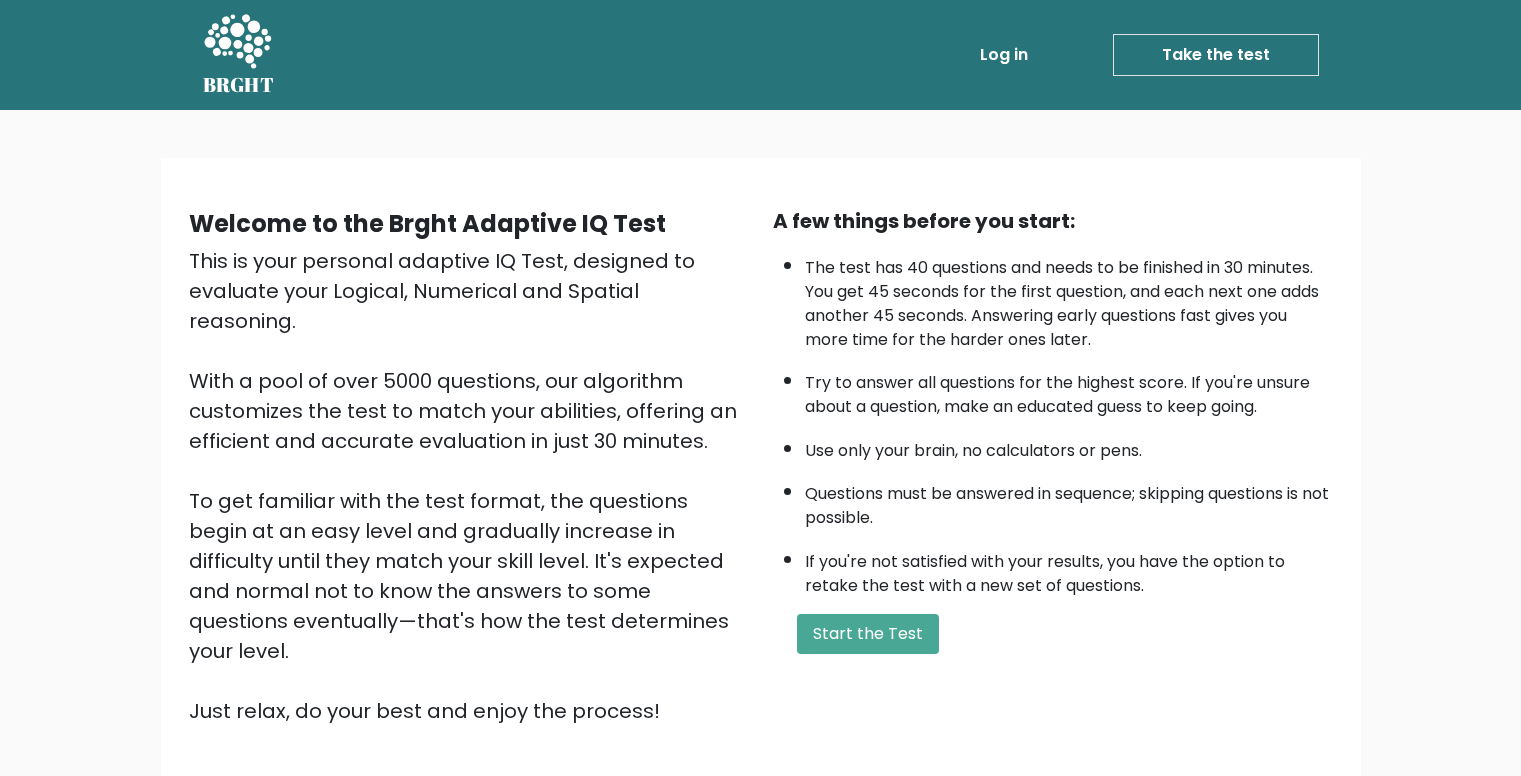scroll, scrollTop: 0, scrollLeft: 0, axis: both 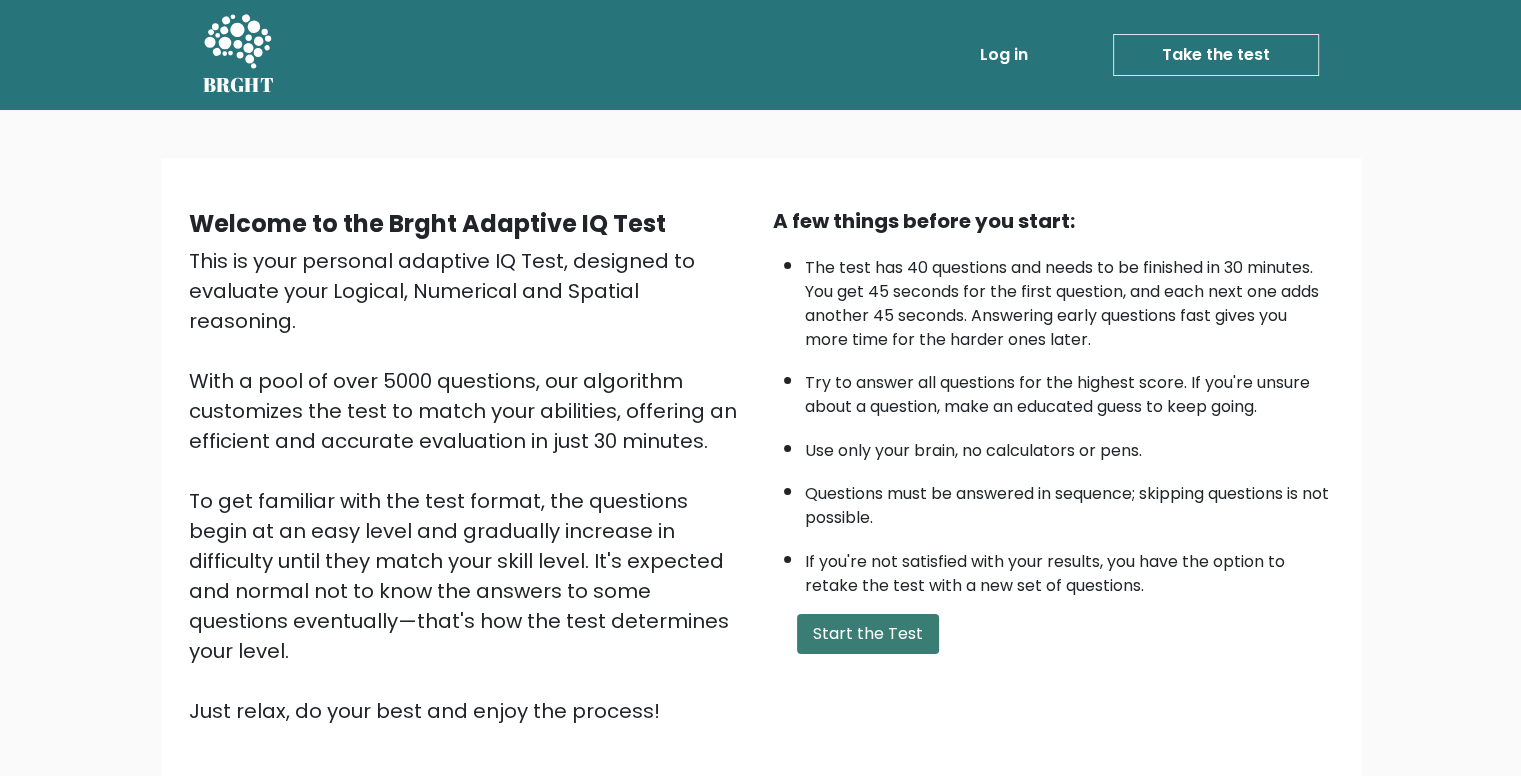 click on "Start the Test" at bounding box center (868, 634) 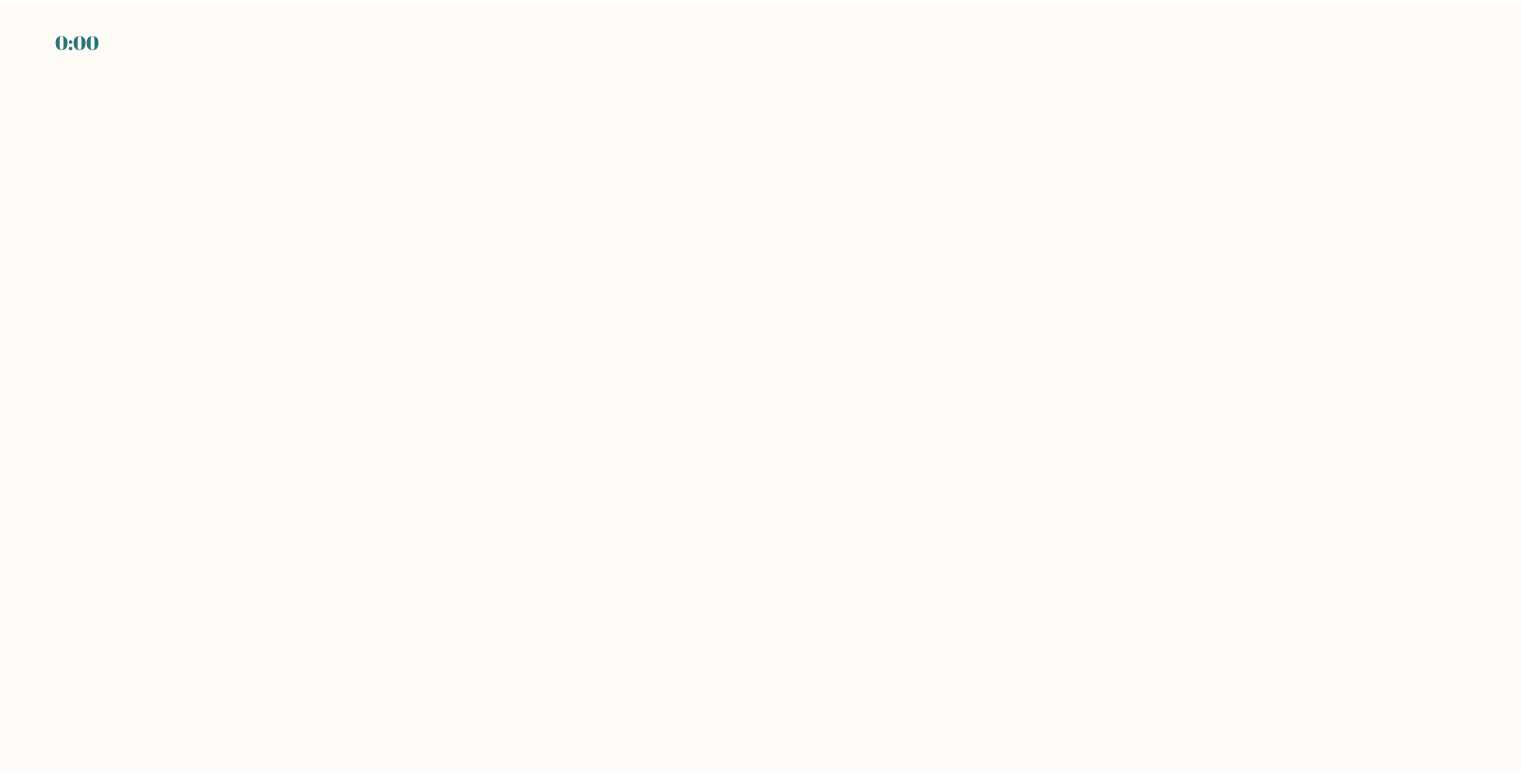 scroll, scrollTop: 0, scrollLeft: 0, axis: both 